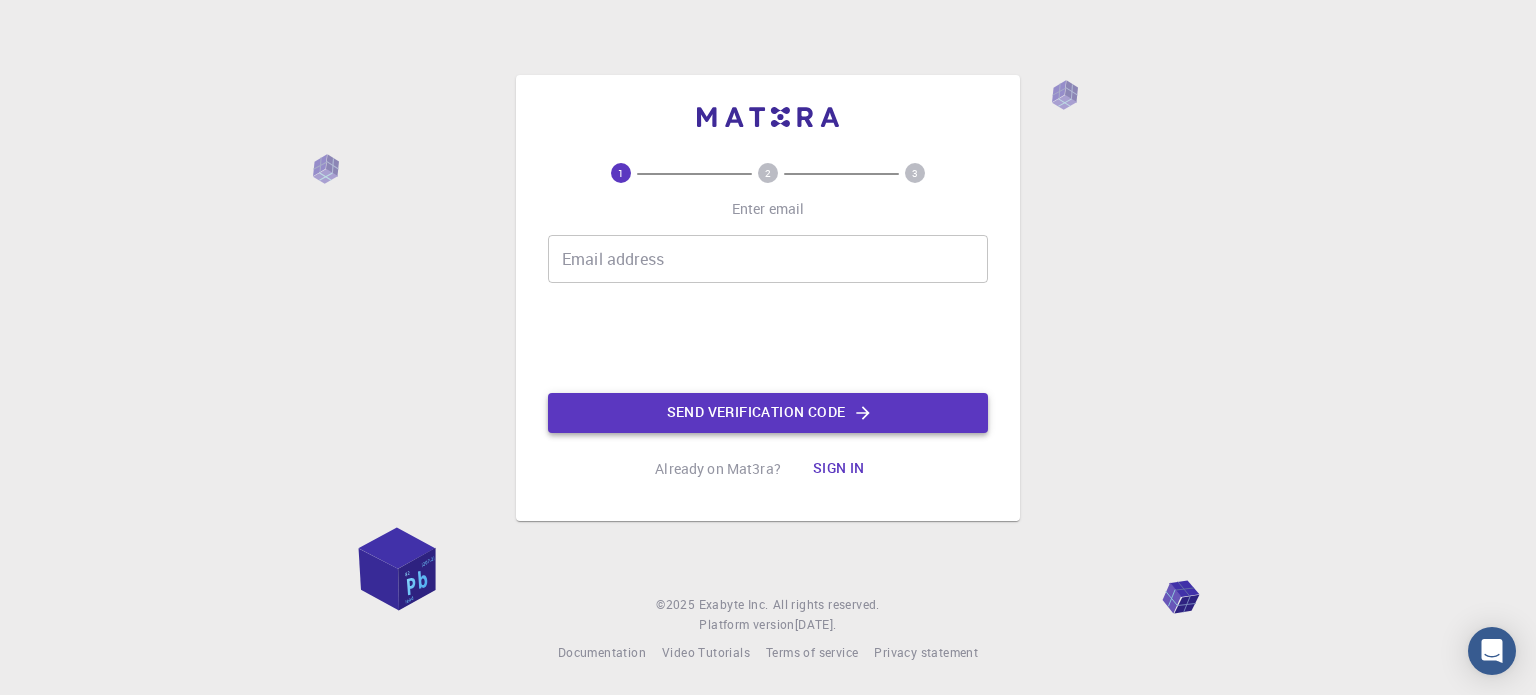 scroll, scrollTop: 0, scrollLeft: 0, axis: both 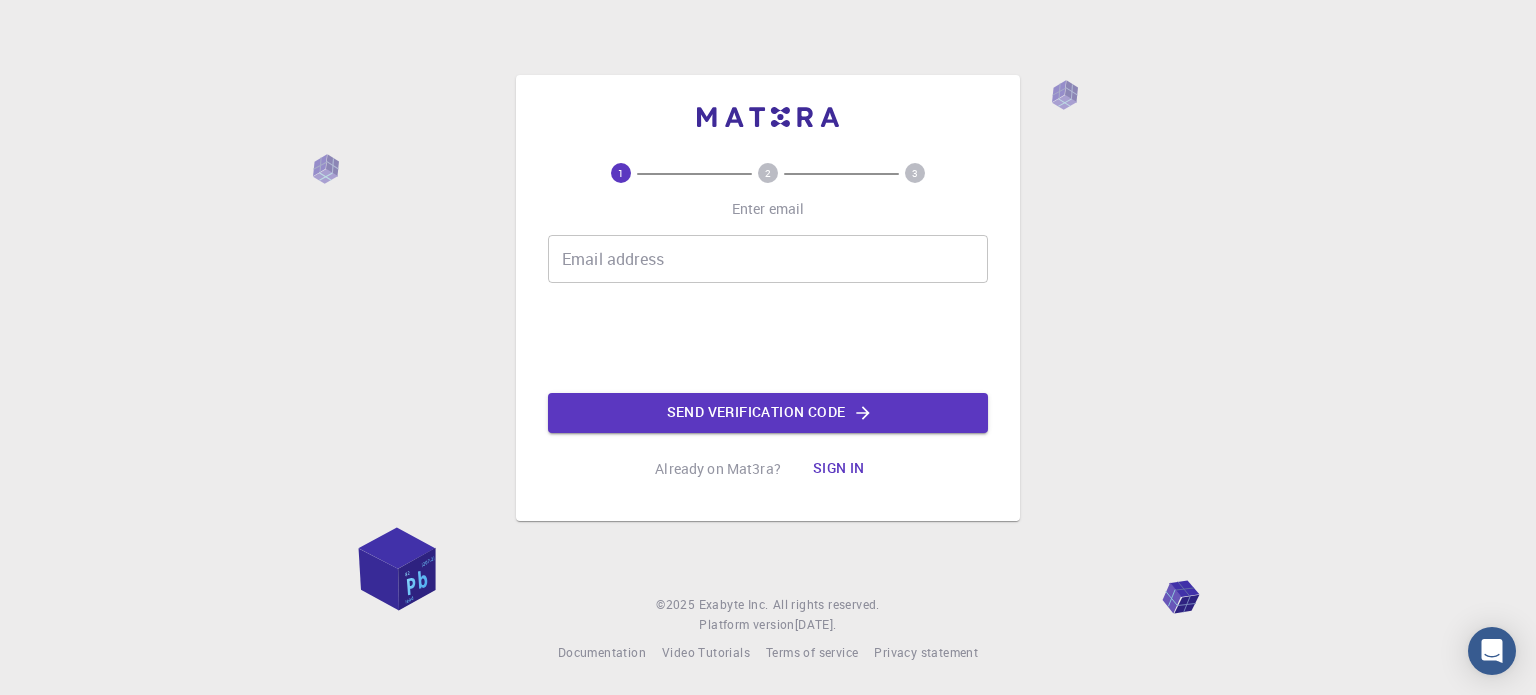 click on "Email address" at bounding box center (768, 259) 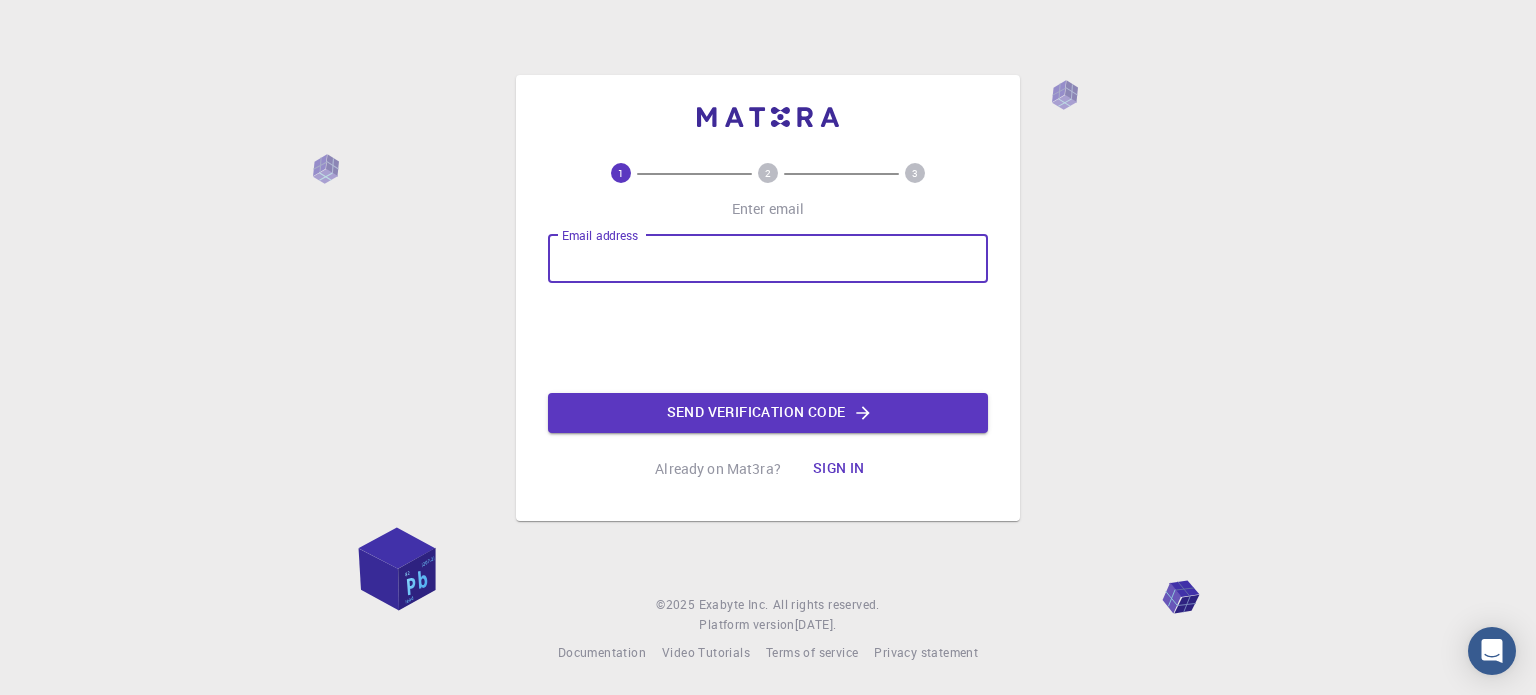 type on "[EMAIL_ADDRESS][DOMAIN_NAME]" 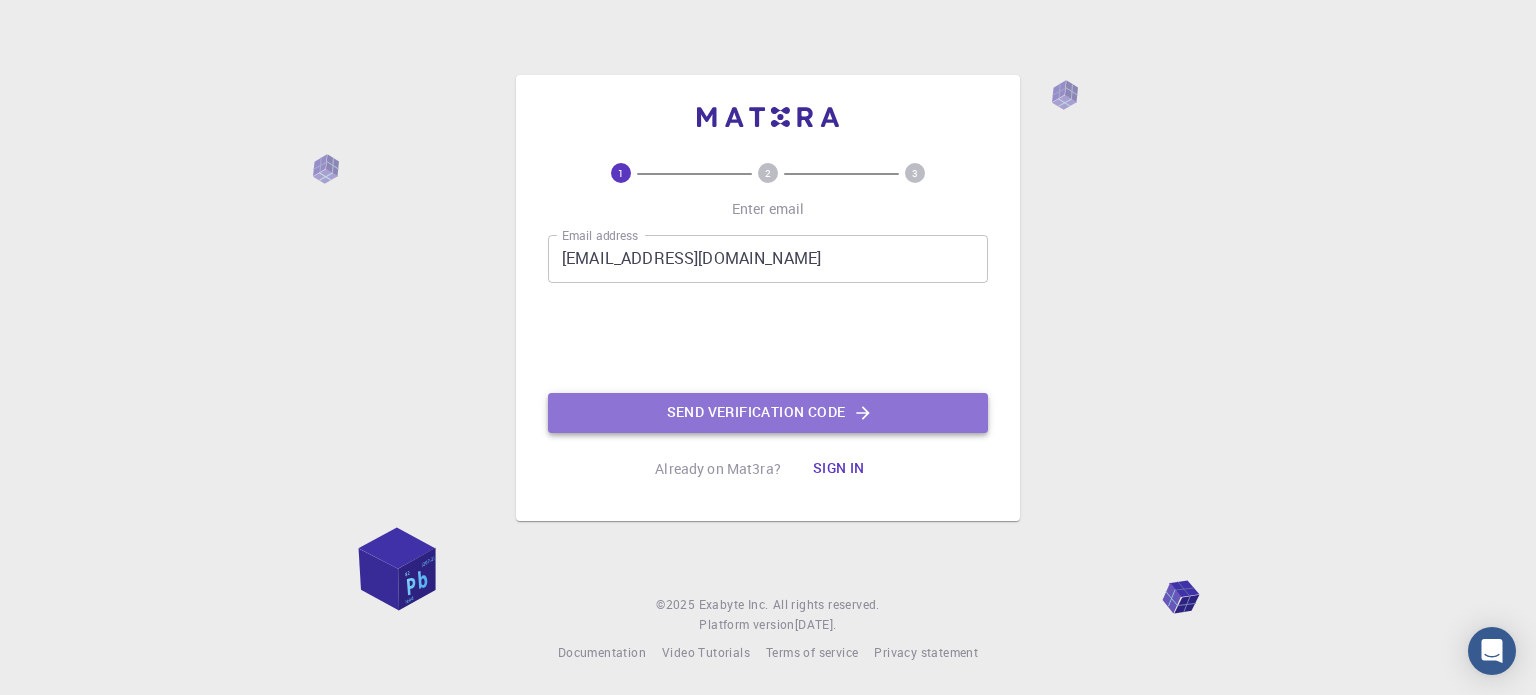 click on "Send verification code" 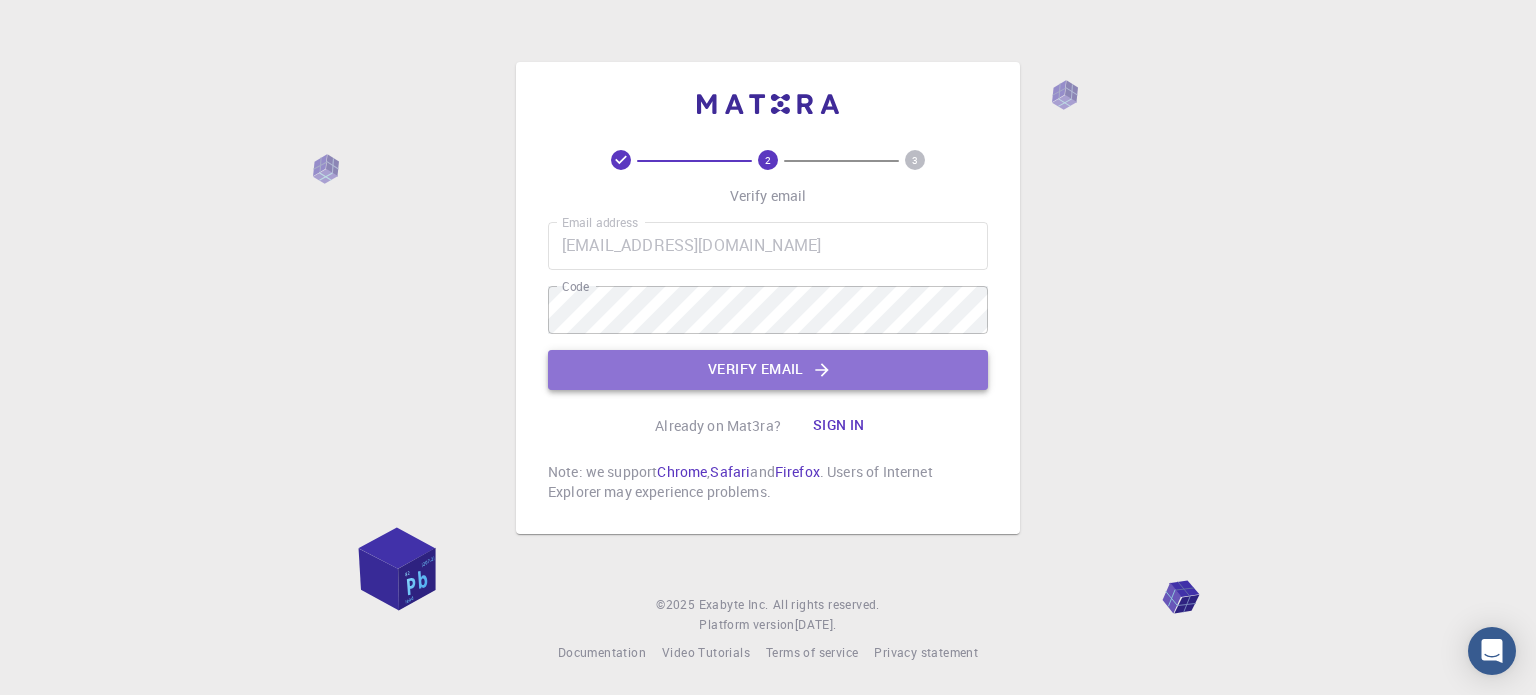 click on "Verify email" 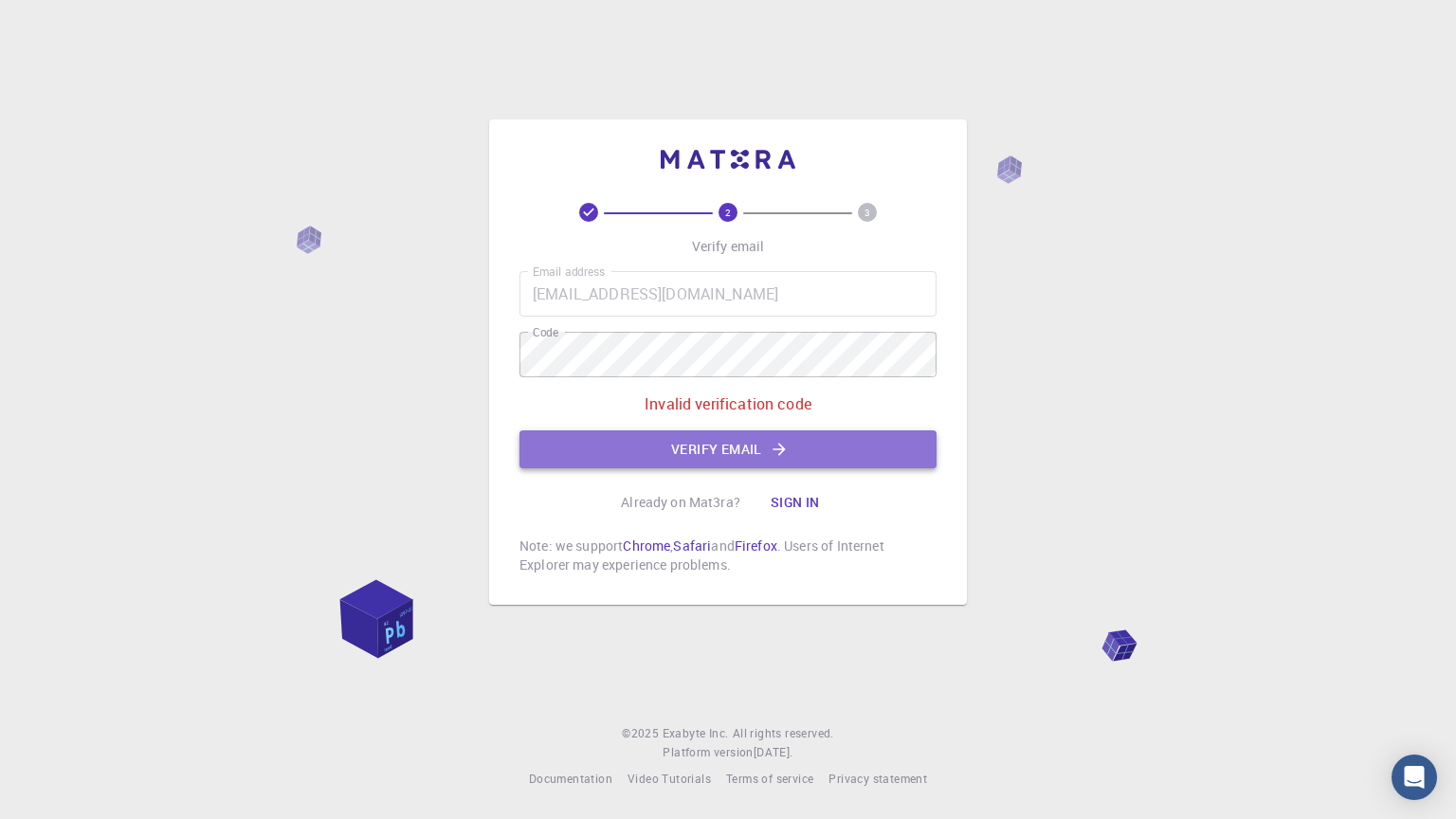 click on "Verify email" at bounding box center [728, 449] 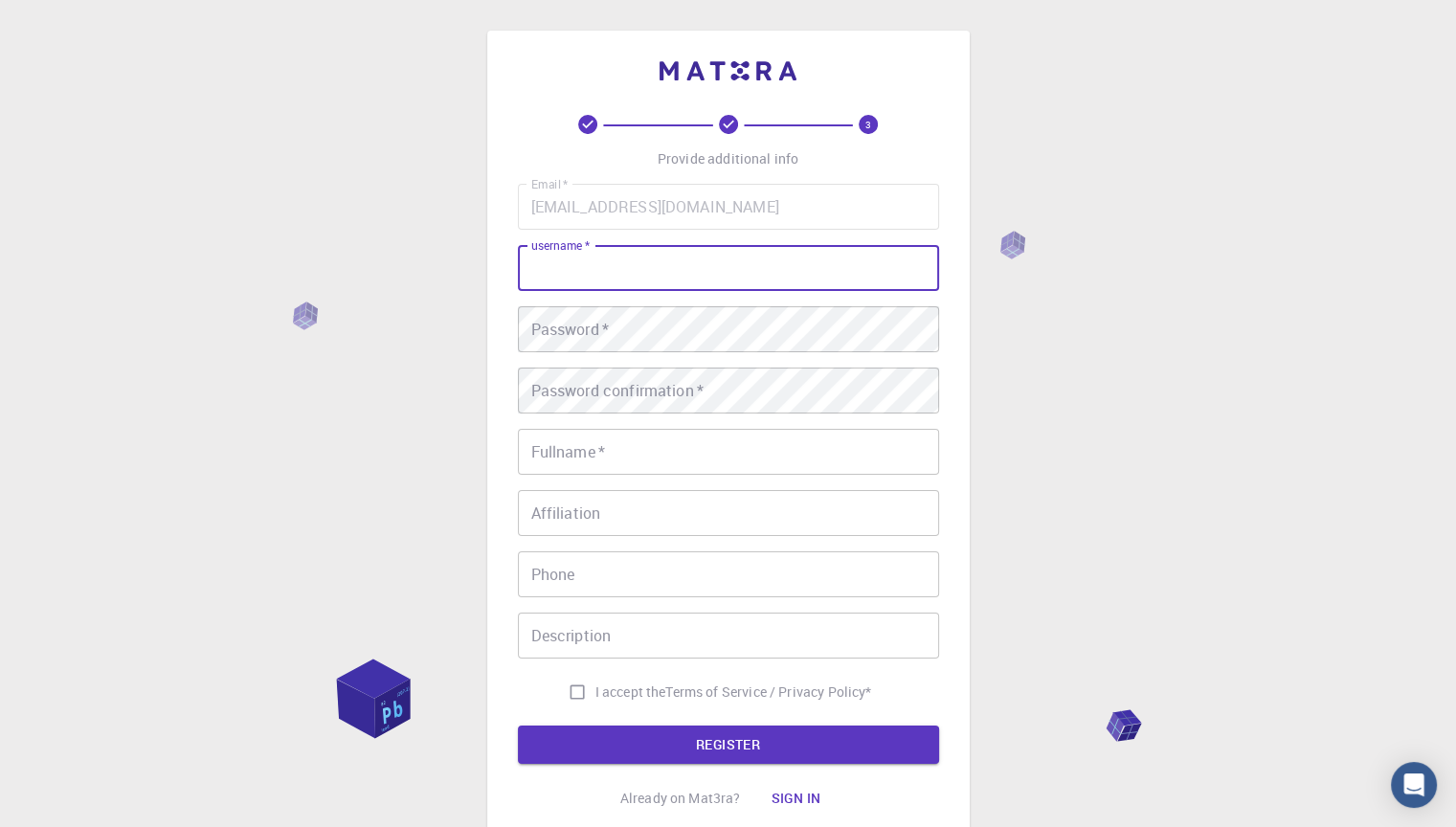 click on "username   *" at bounding box center (728, 268) 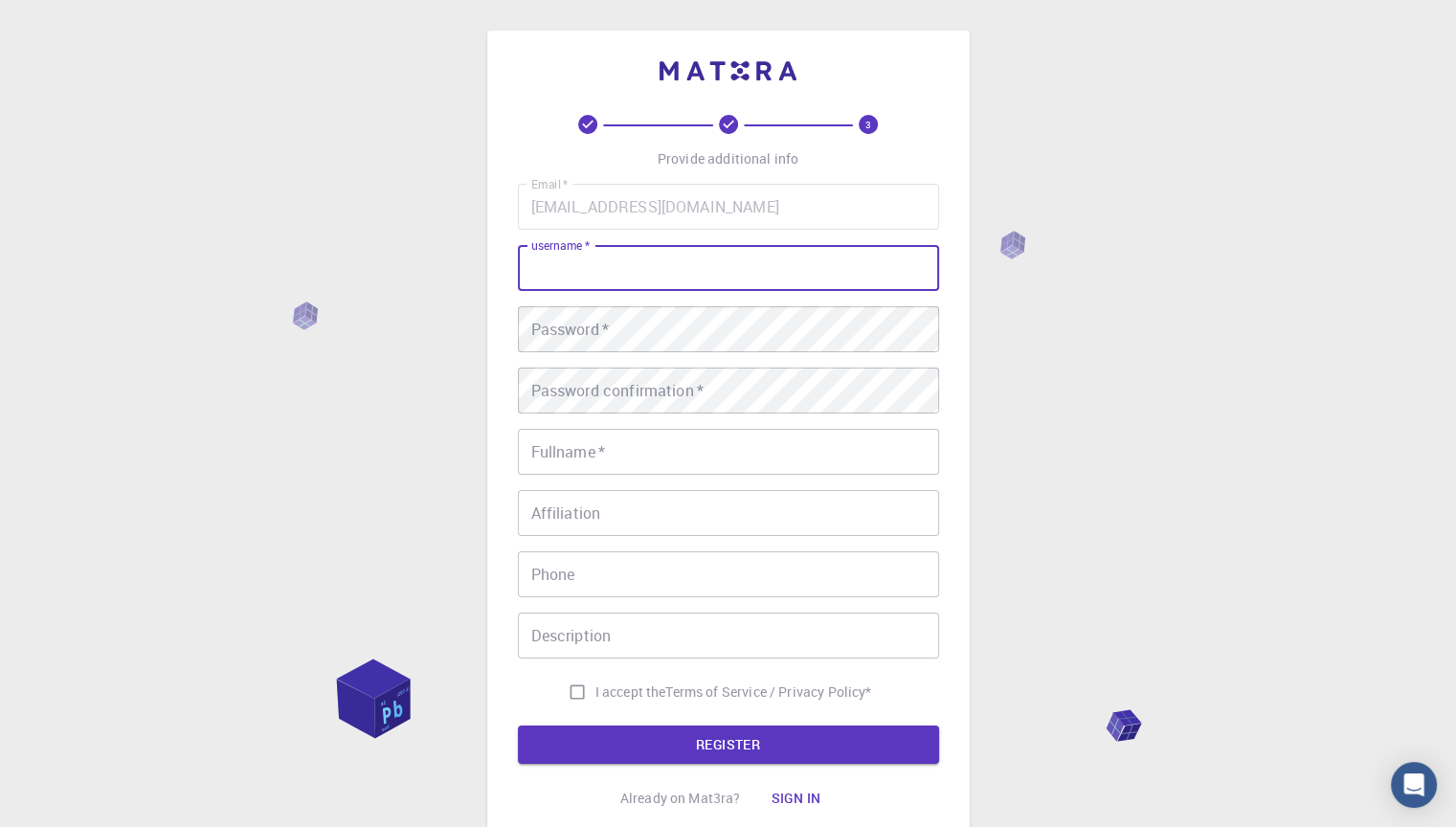 click on "username   *" at bounding box center [728, 268] 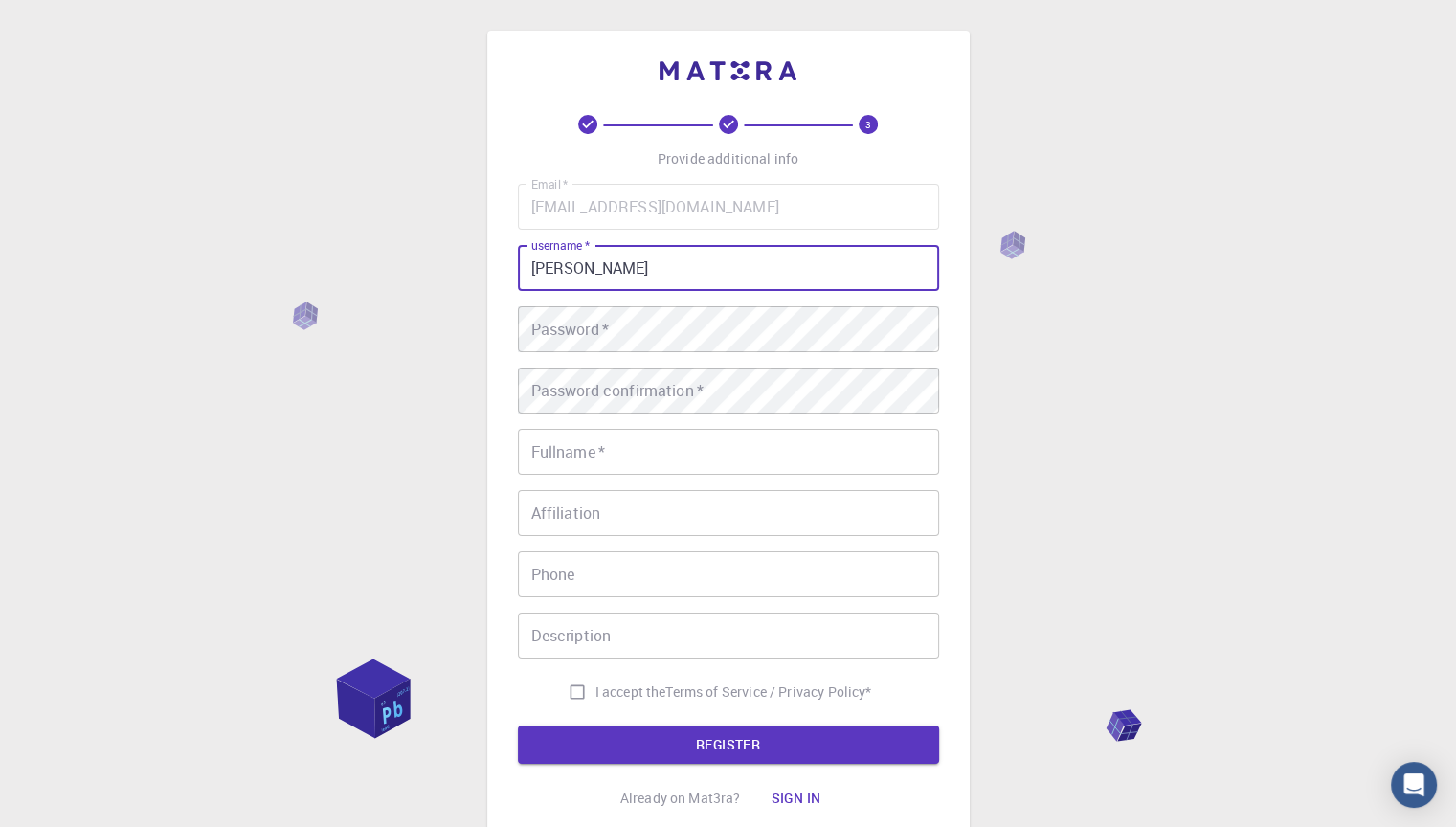 type on "[PERSON_NAME]" 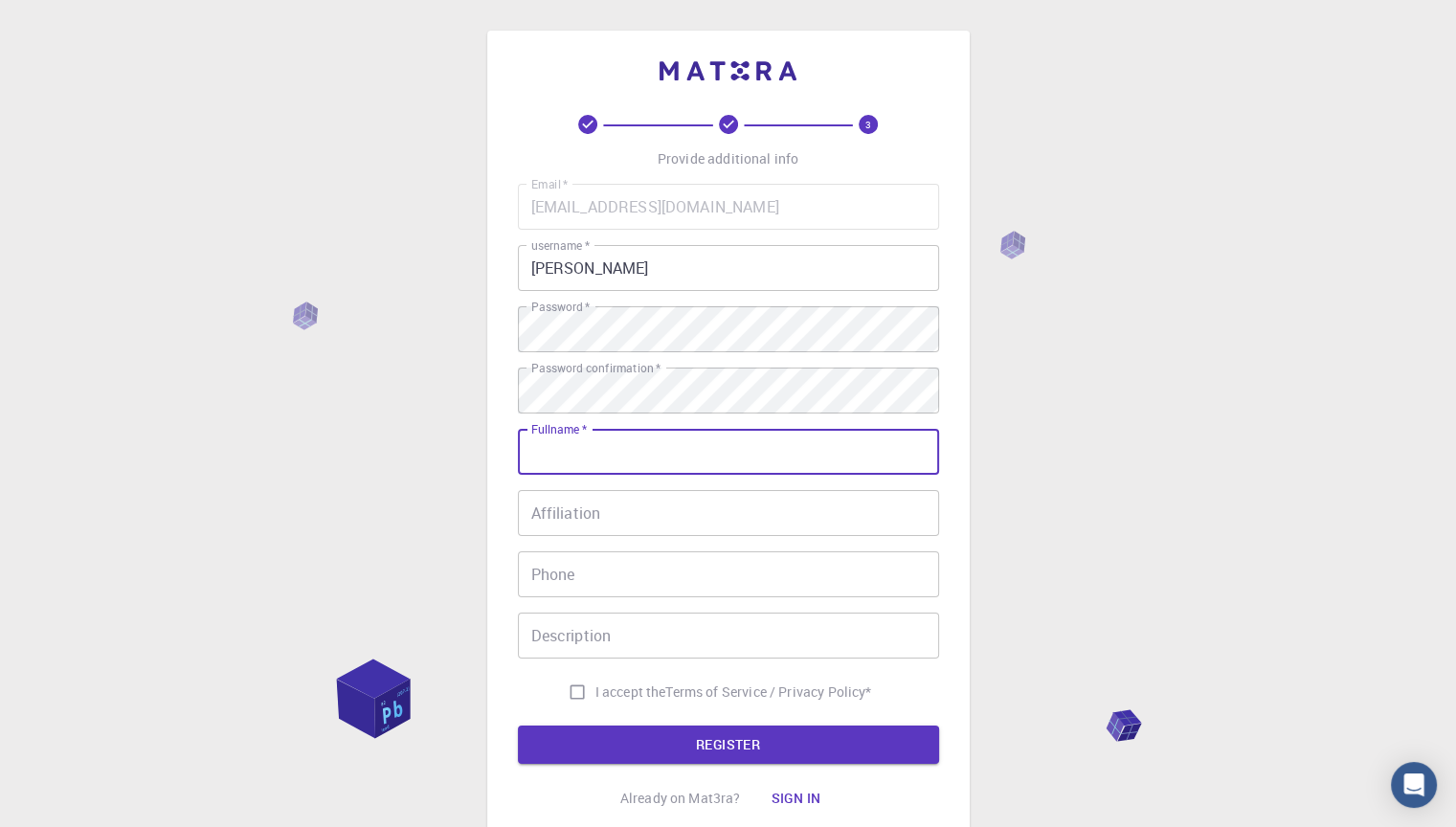 click on "Fullname   *" at bounding box center [728, 452] 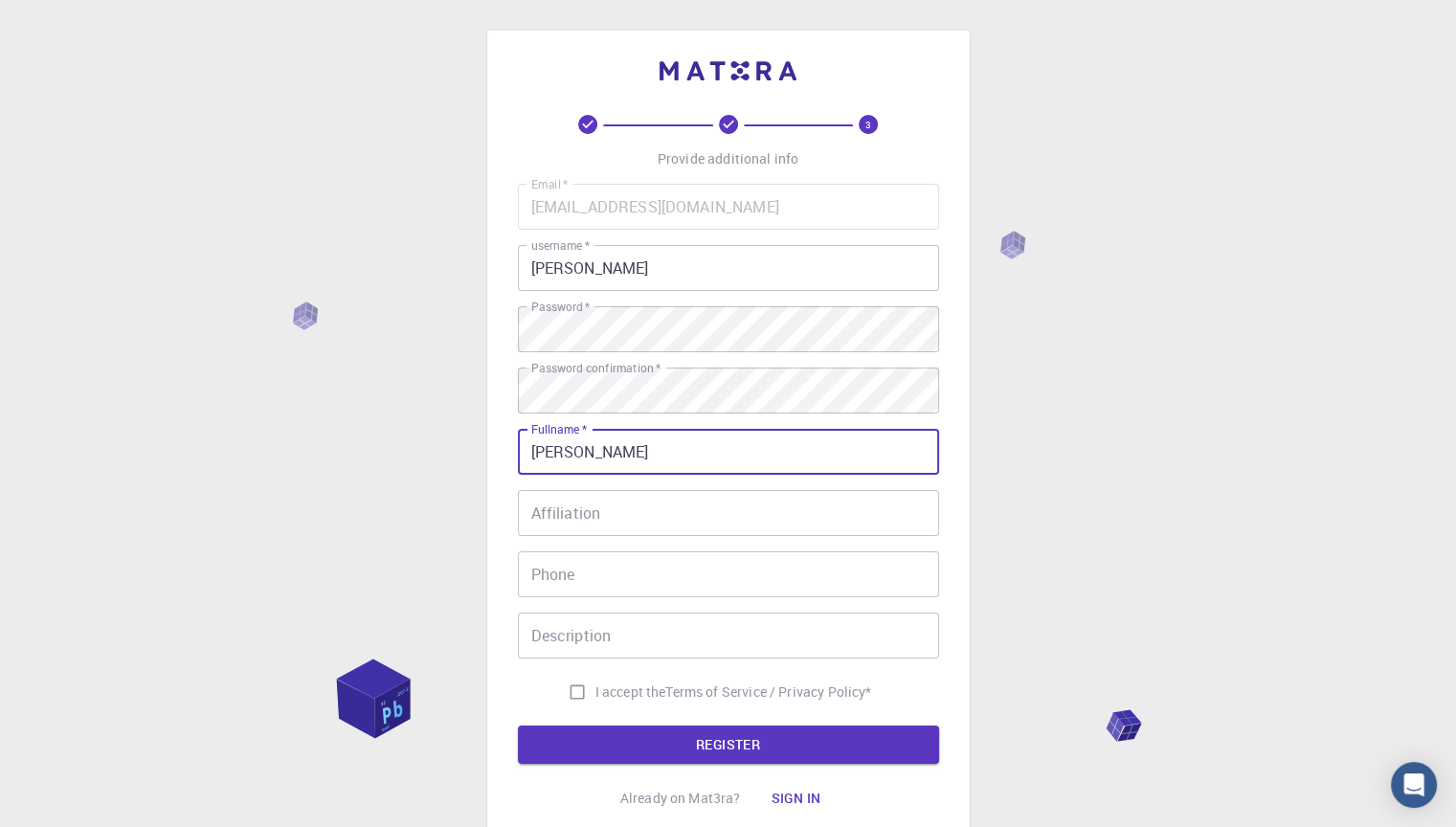 type on "[PERSON_NAME]" 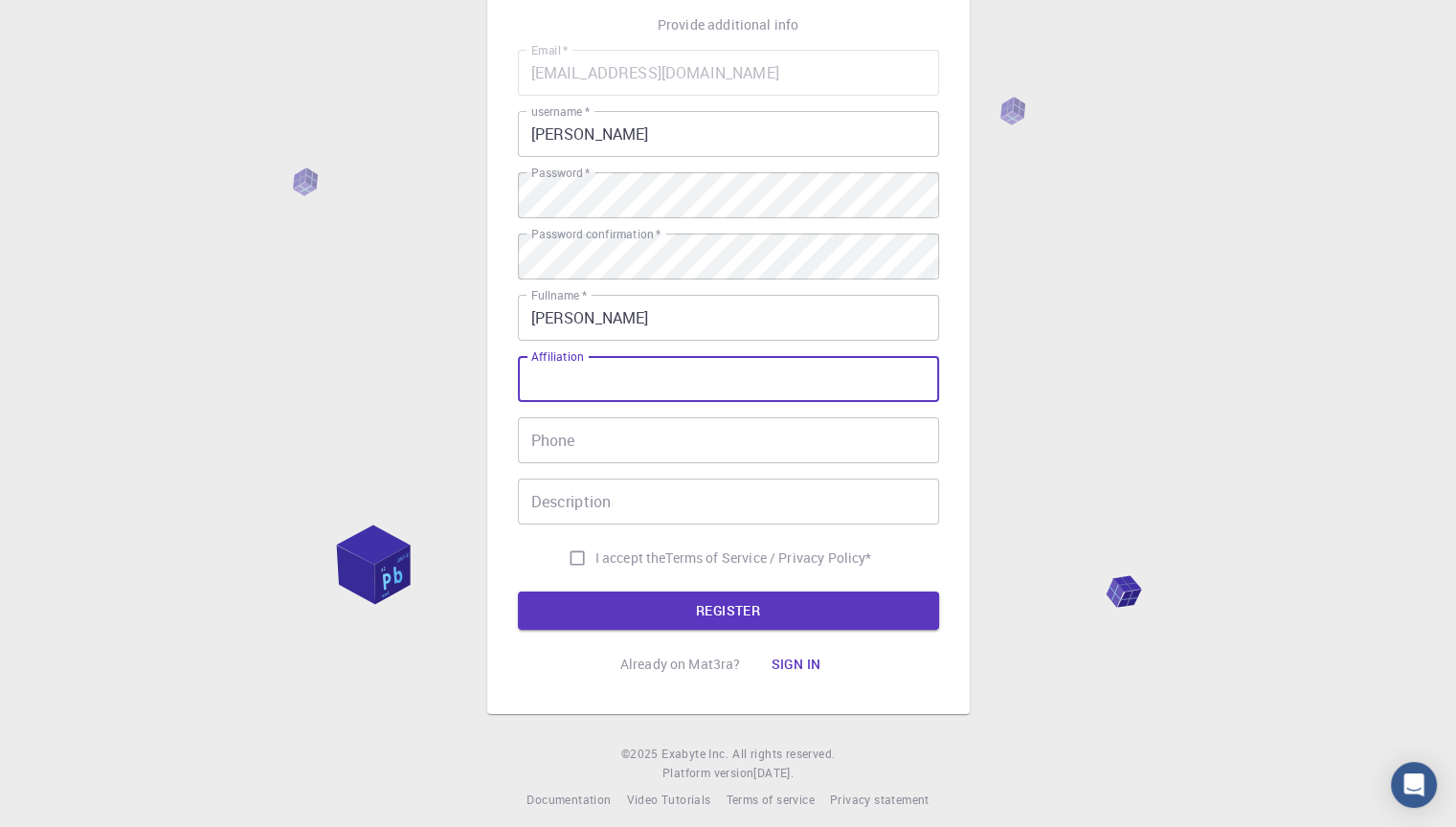 scroll, scrollTop: 146, scrollLeft: 0, axis: vertical 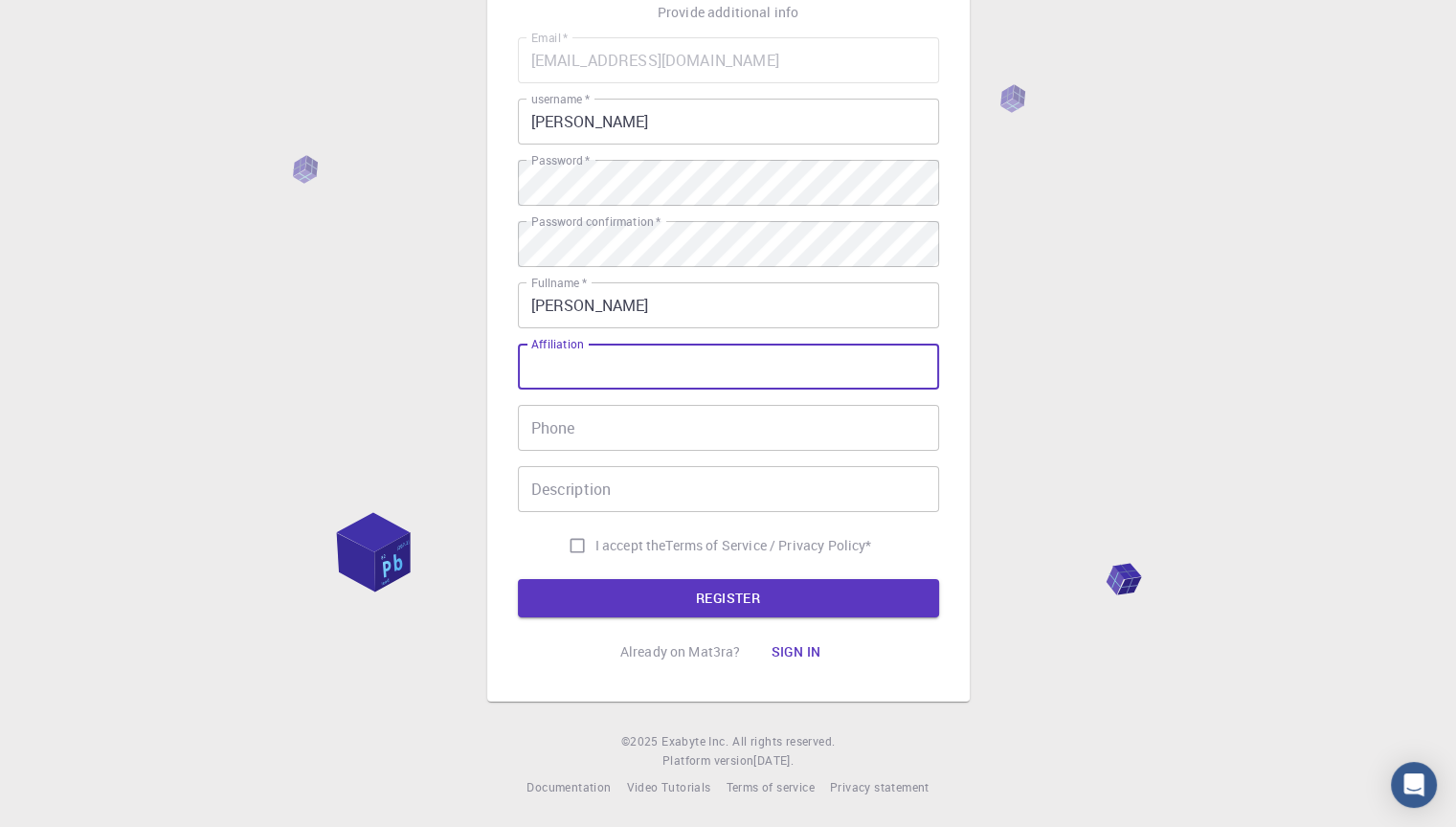 click on "Phone" at bounding box center (728, 428) 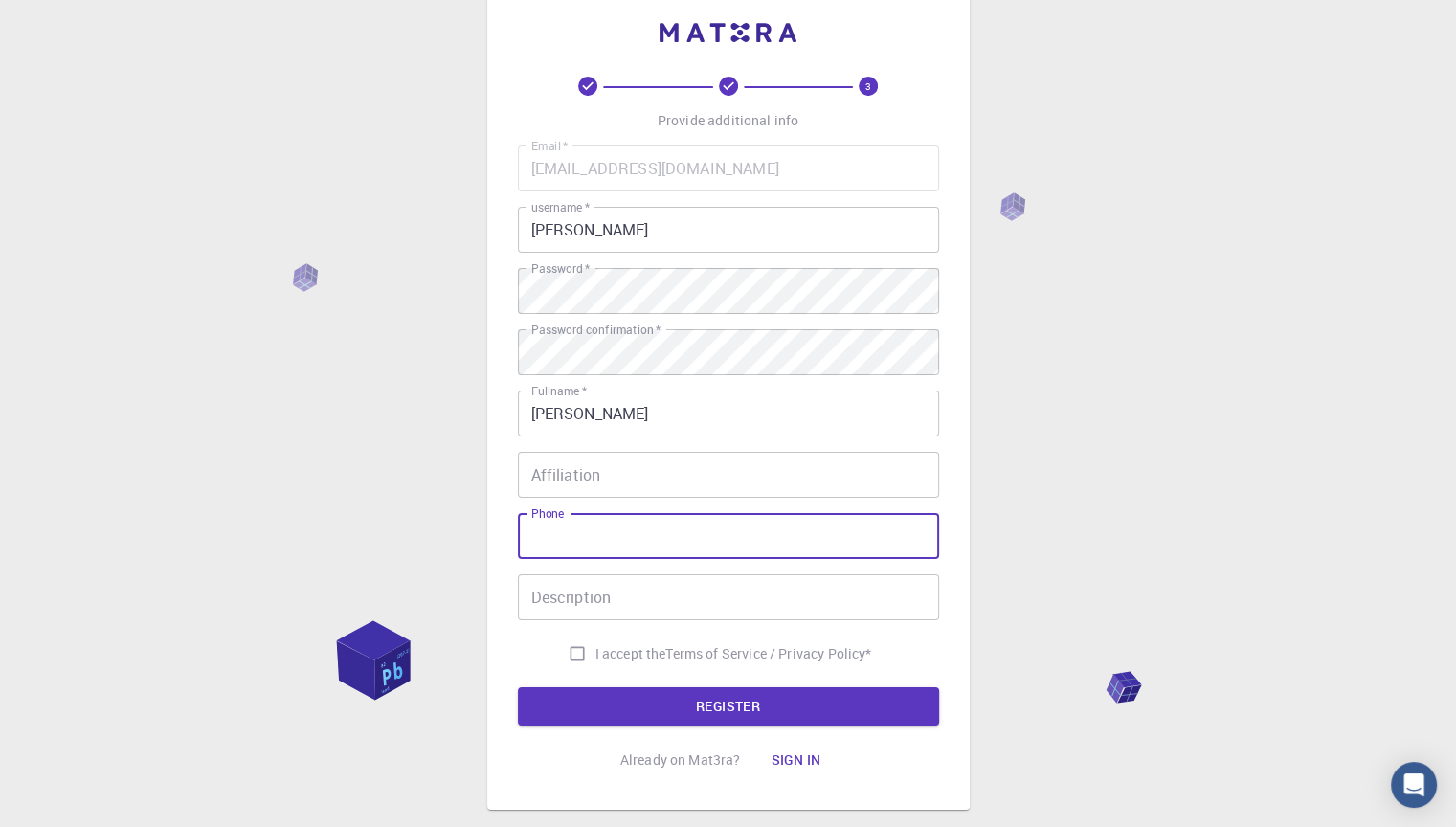 scroll, scrollTop: 0, scrollLeft: 0, axis: both 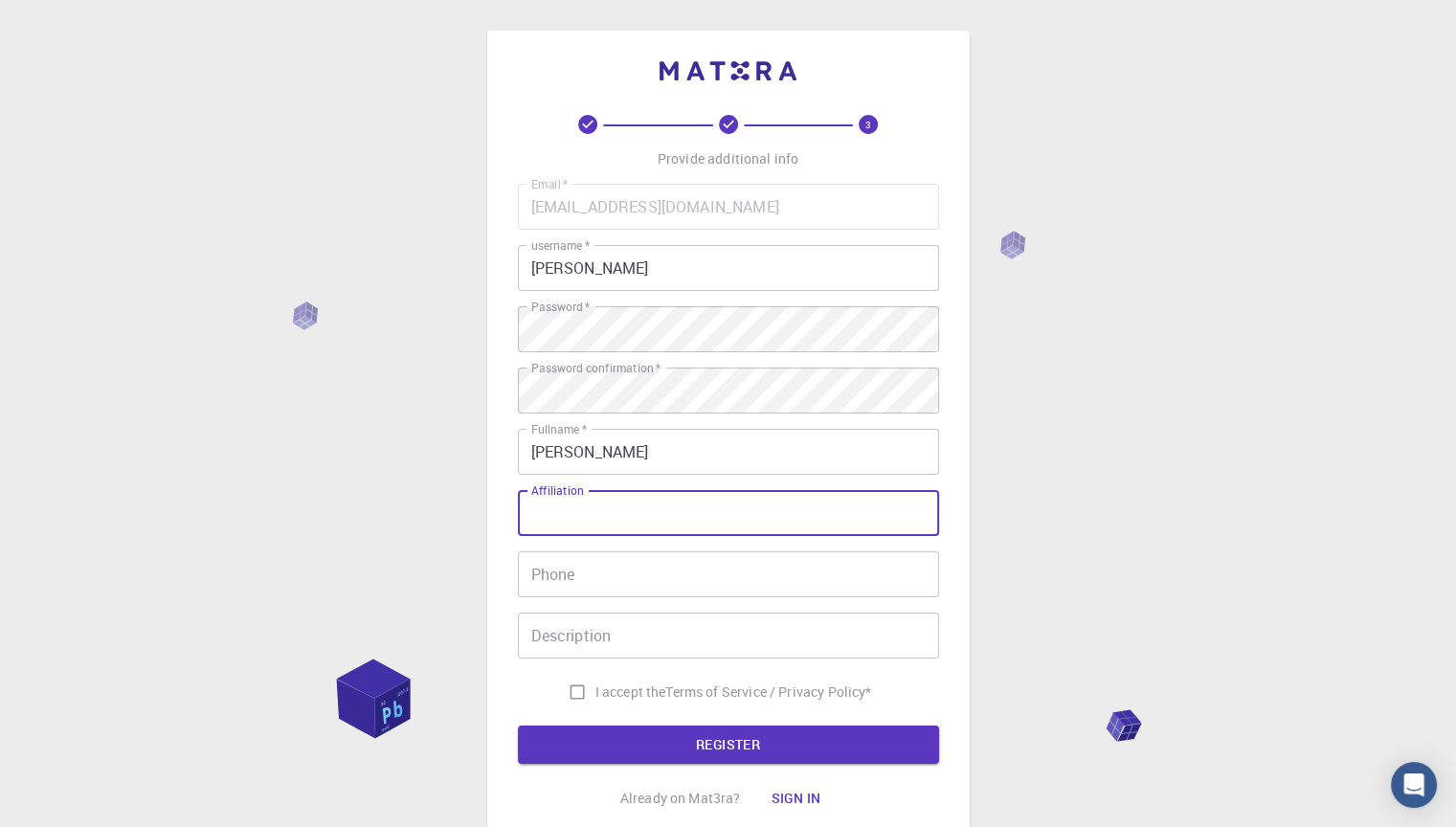 click on "Affiliation" at bounding box center [728, 513] 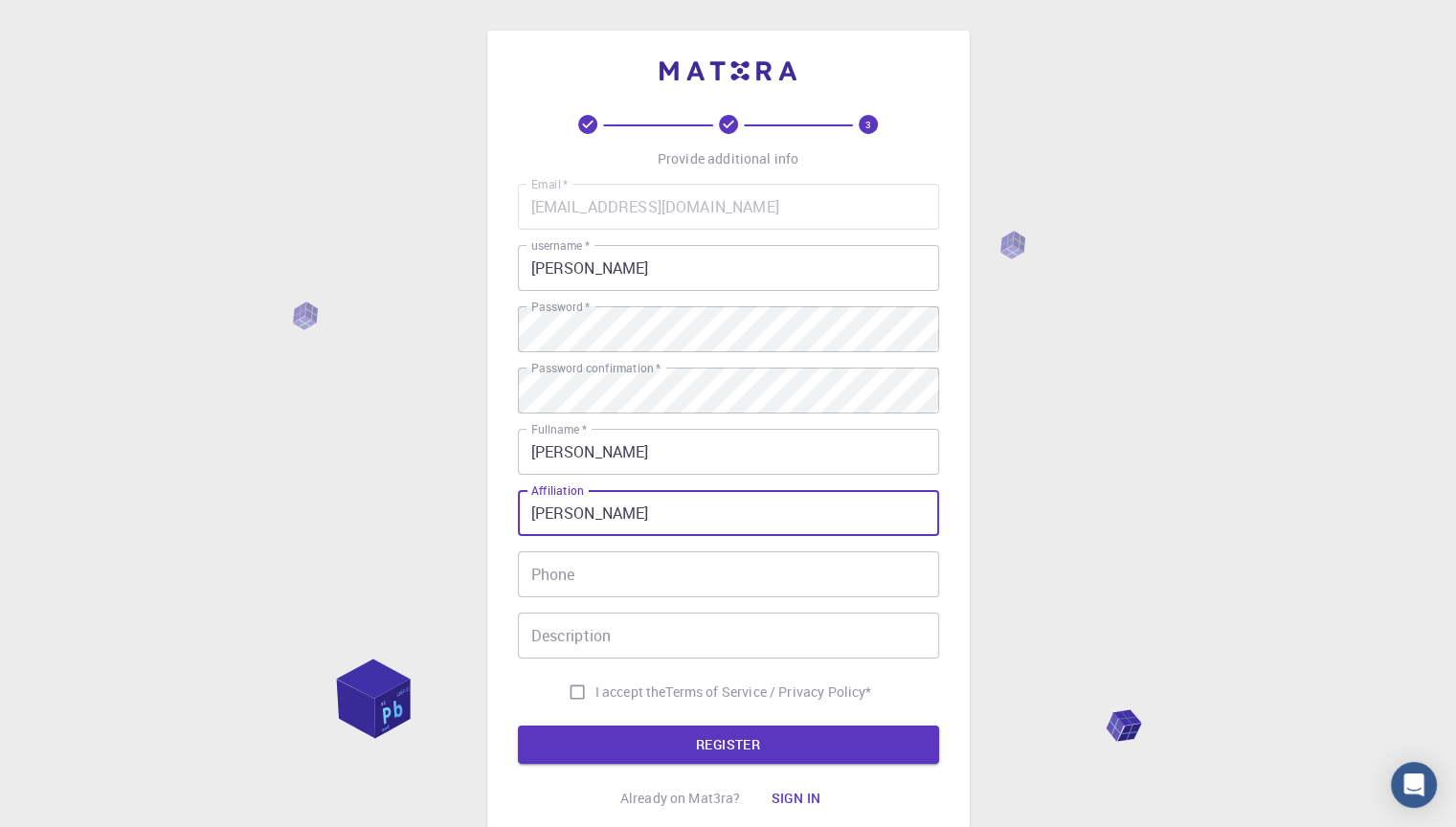 type on "[PERSON_NAME]" 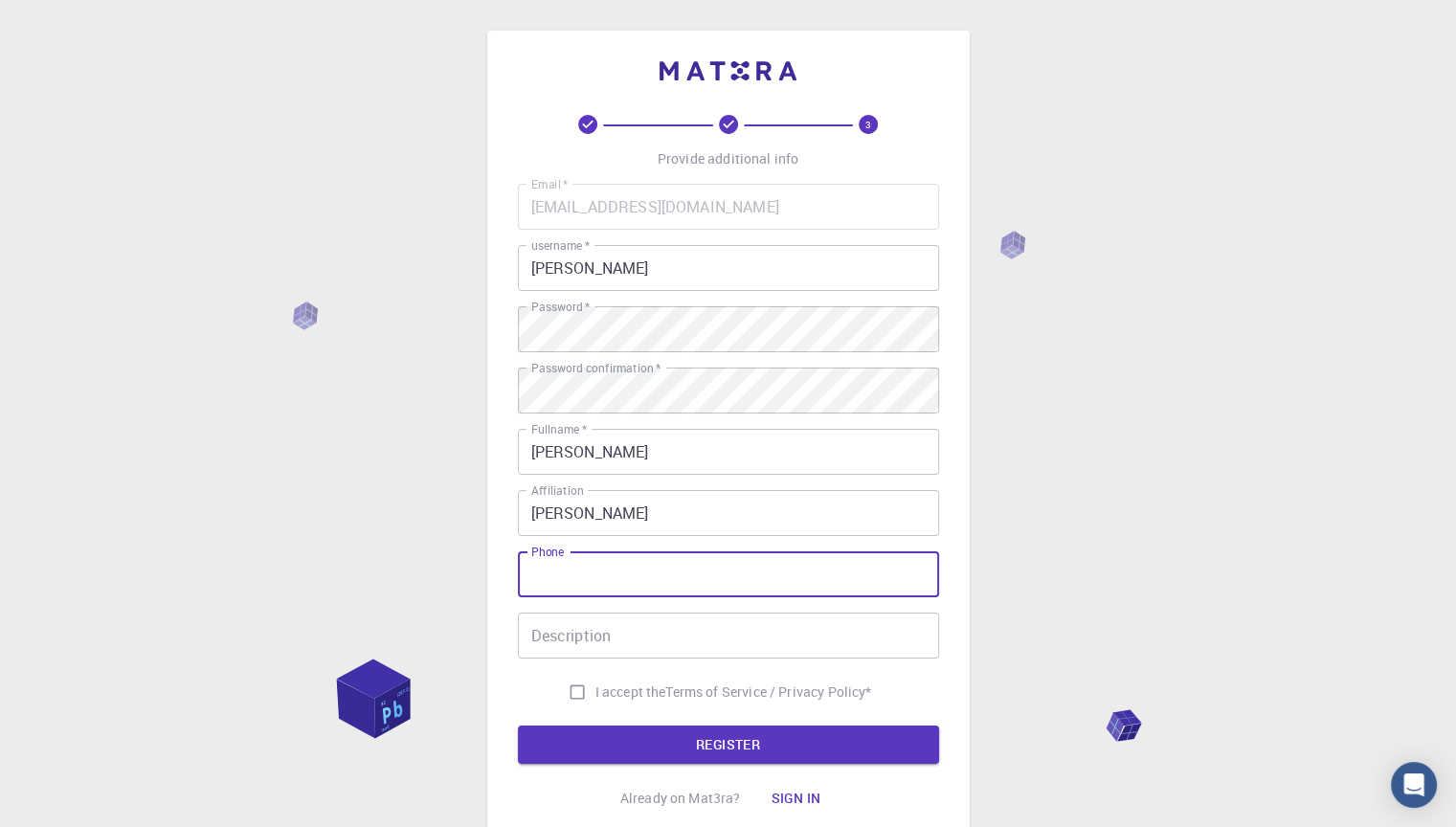 click on "Phone" at bounding box center (728, 574) 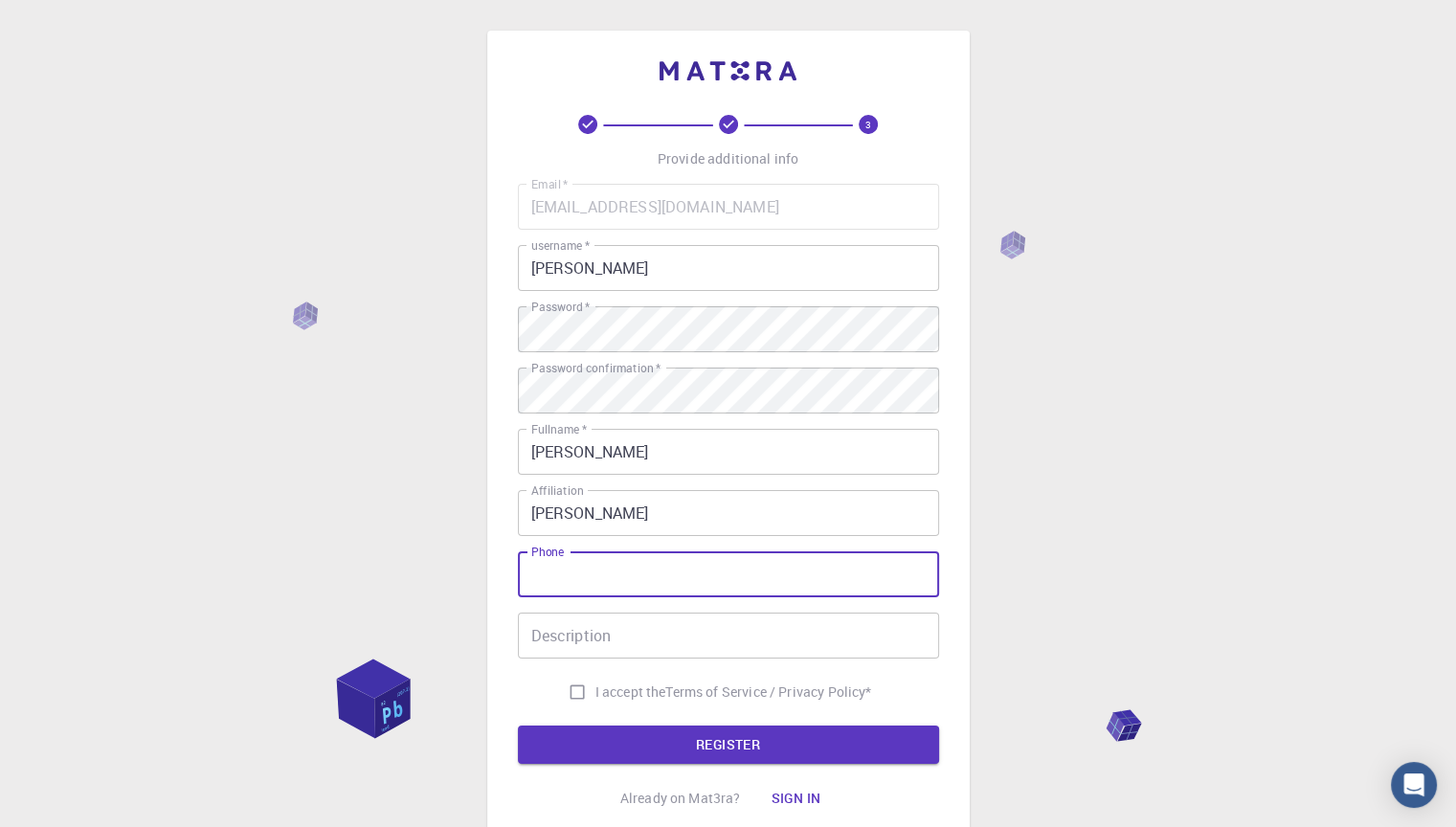 type on "21986607328" 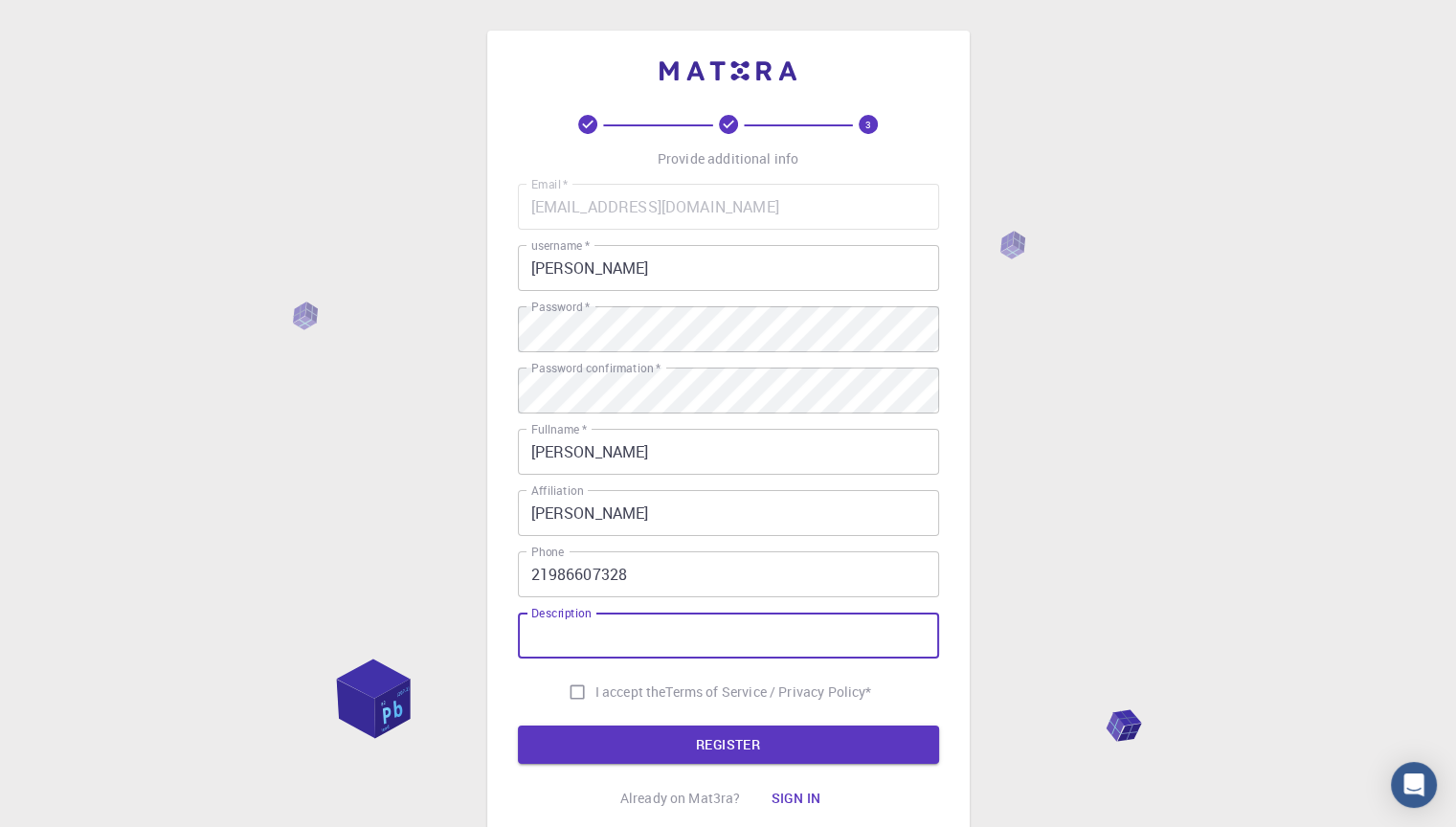 click on "Description" at bounding box center (728, 636) 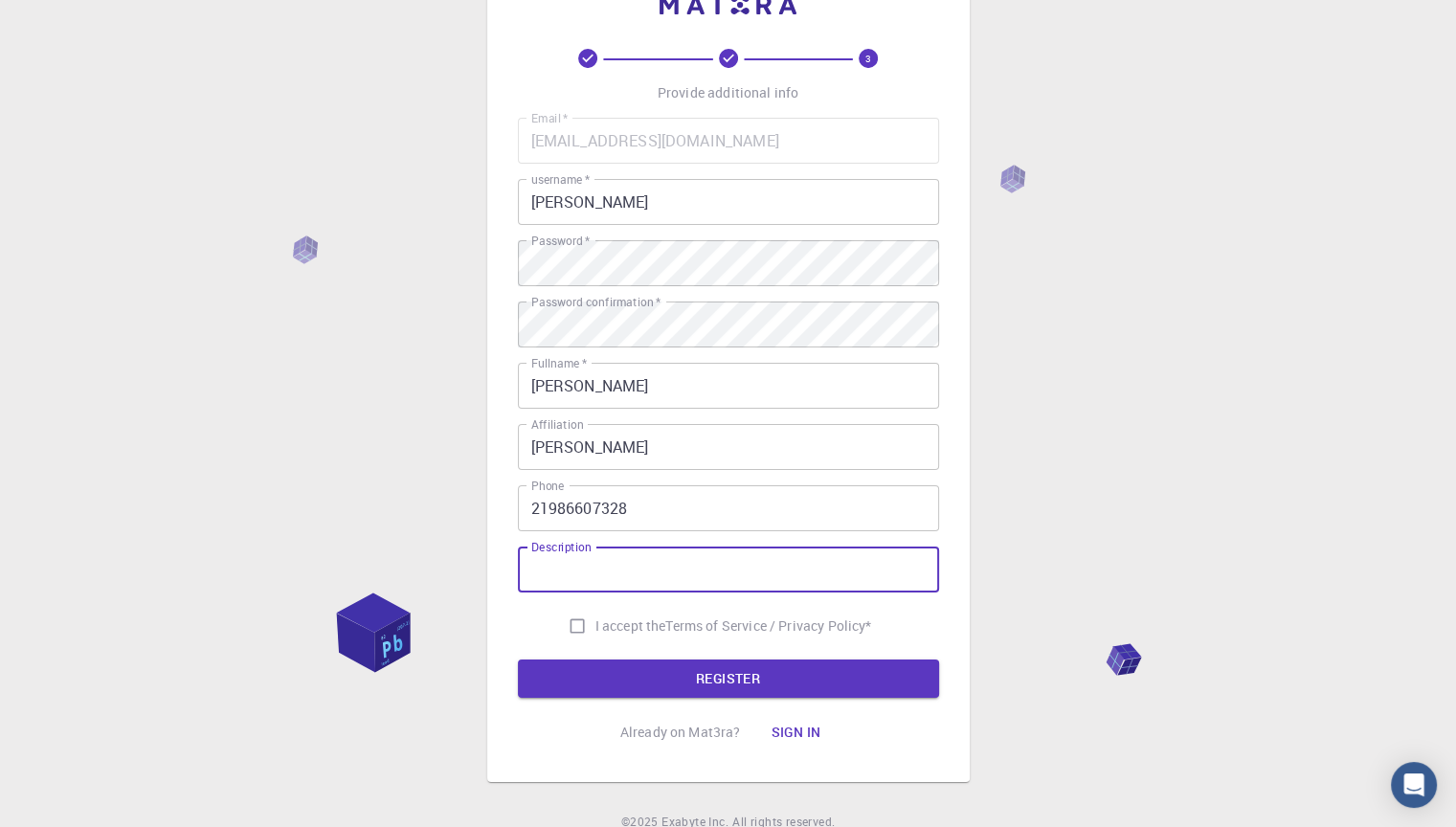 scroll, scrollTop: 96, scrollLeft: 0, axis: vertical 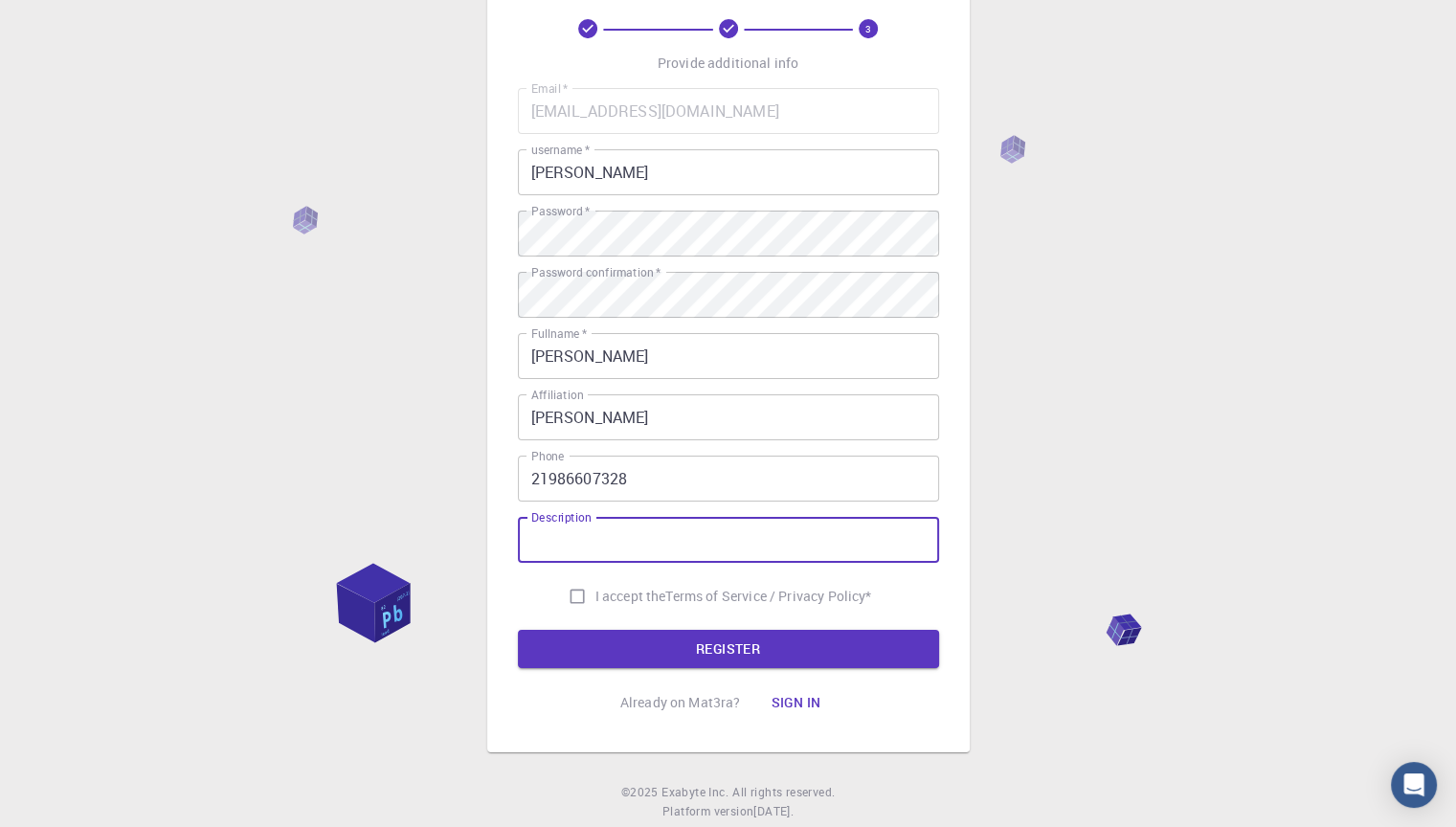 click on "I accept the  Terms of Service / Privacy Policy  *" at bounding box center [577, 596] 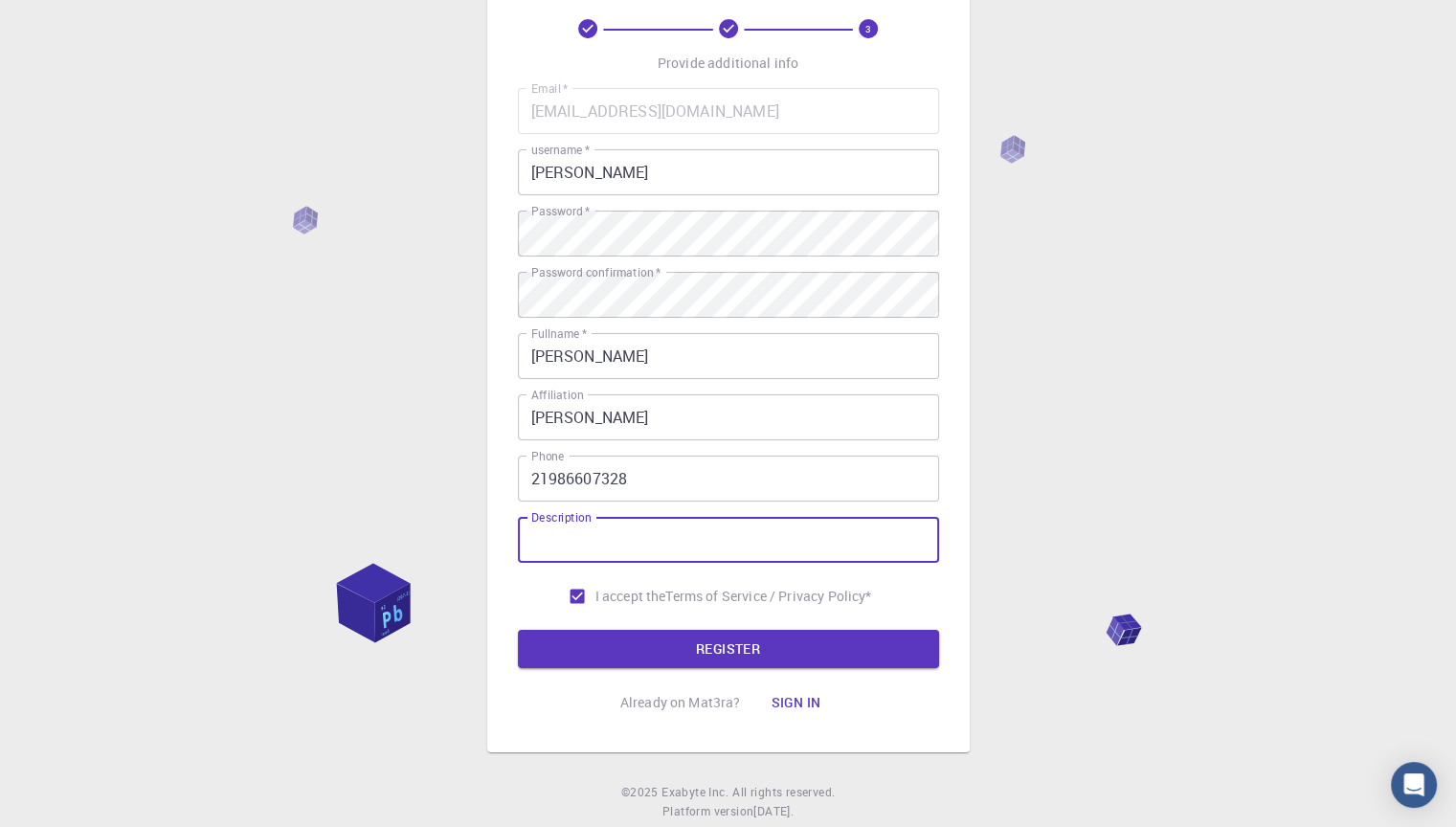 click on "Description" at bounding box center [728, 540] 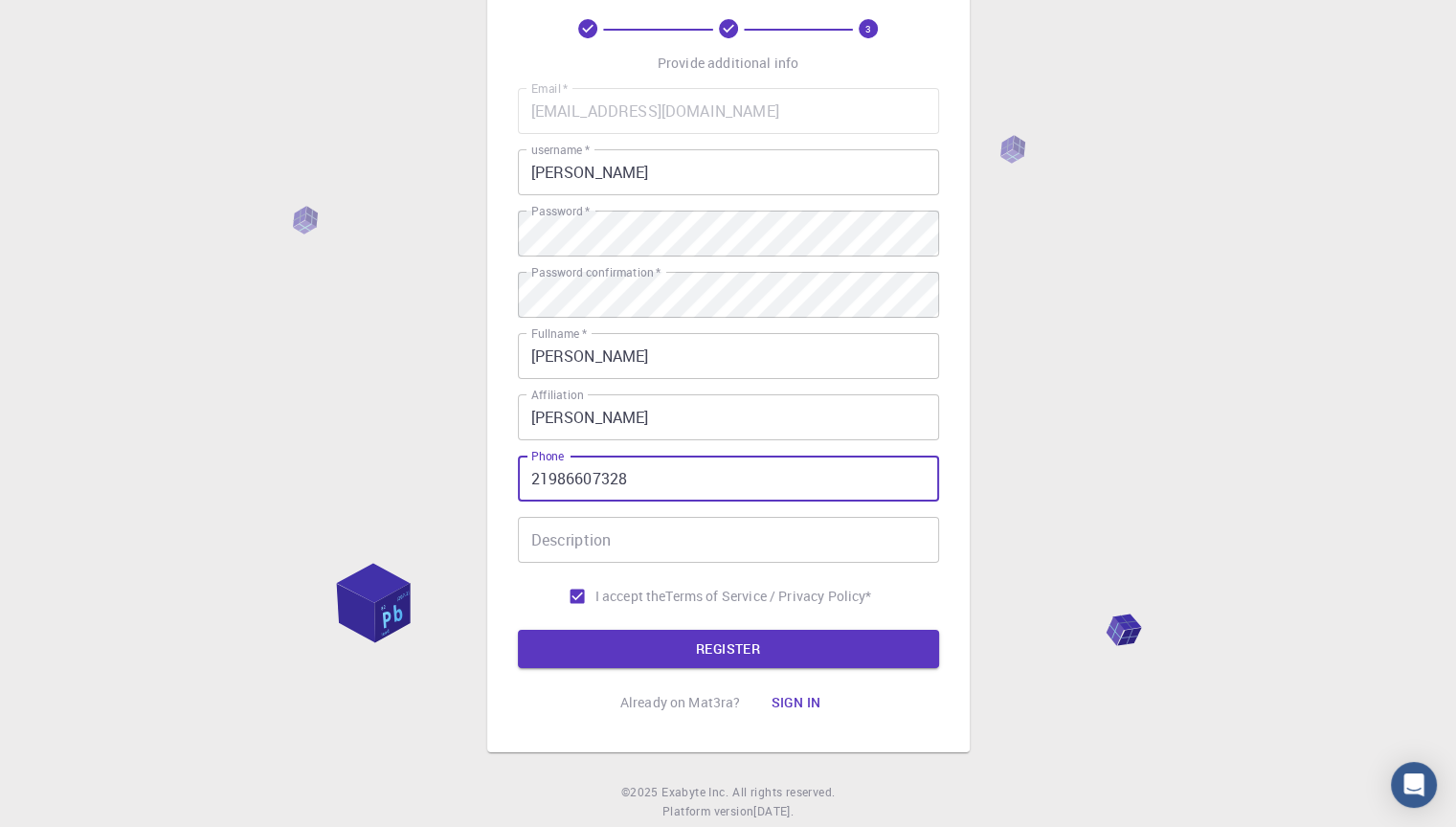 drag, startPoint x: 590, startPoint y: 484, endPoint x: 382, endPoint y: 479, distance: 208.06009 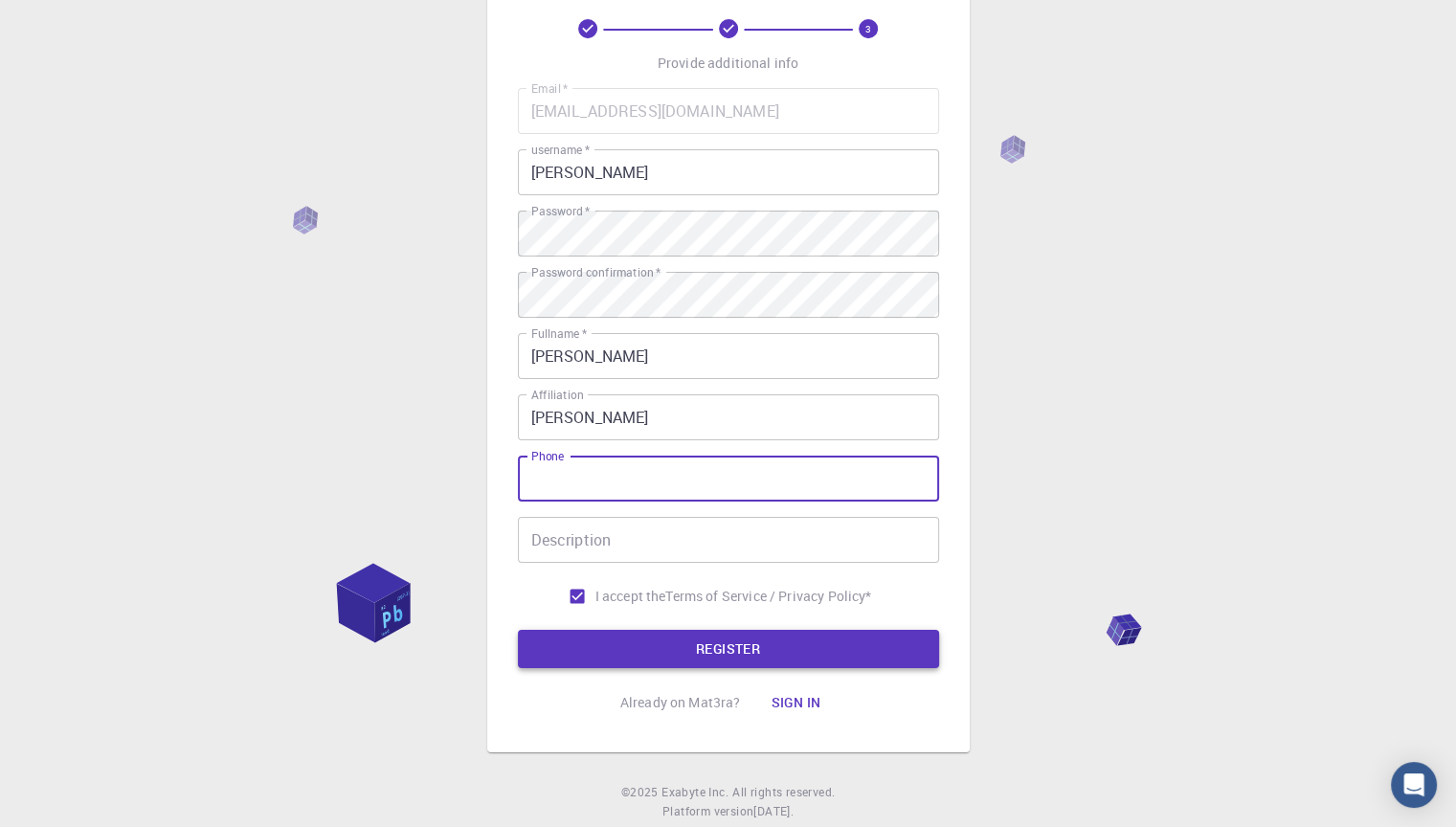 type 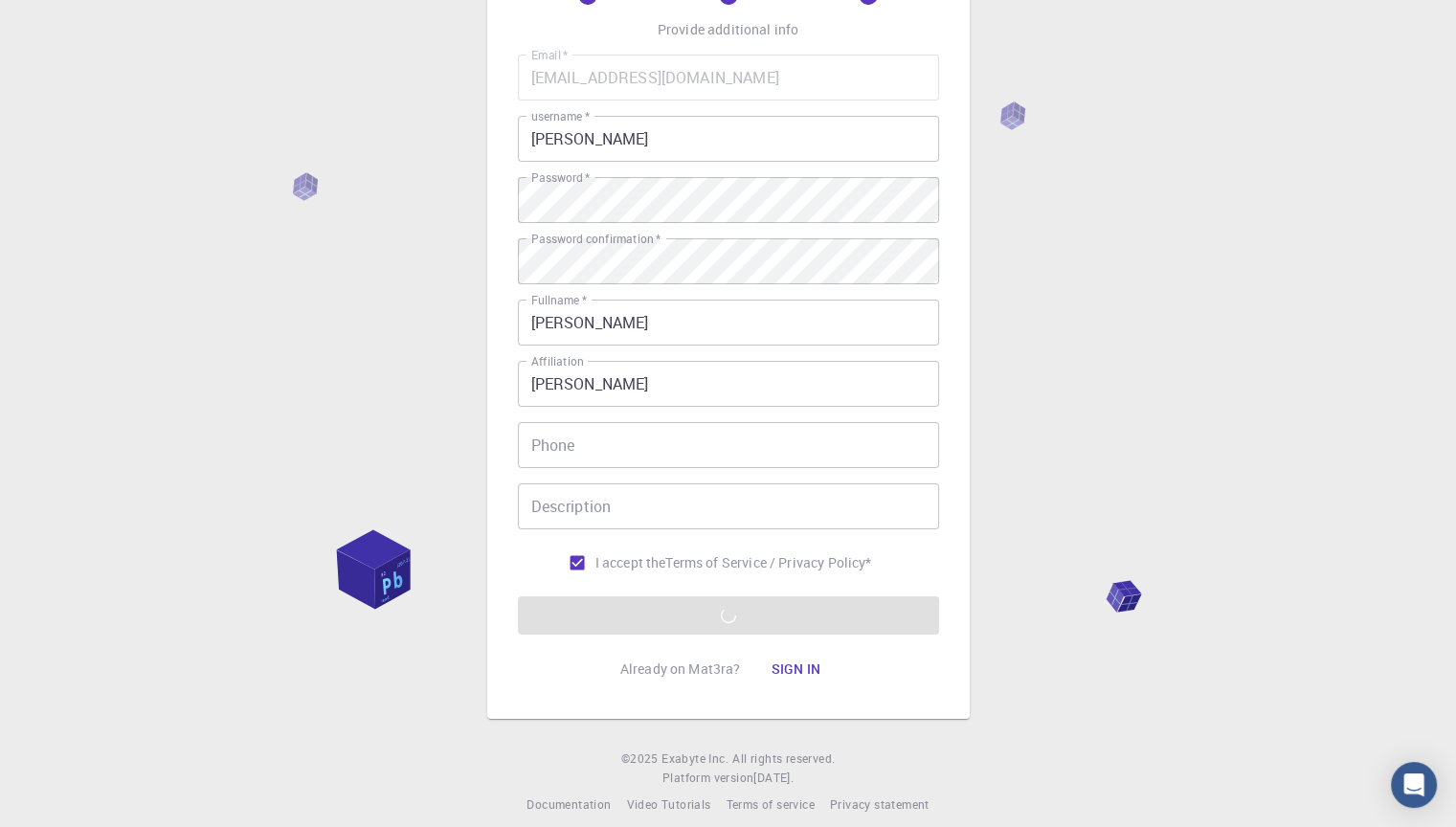 scroll, scrollTop: 146, scrollLeft: 0, axis: vertical 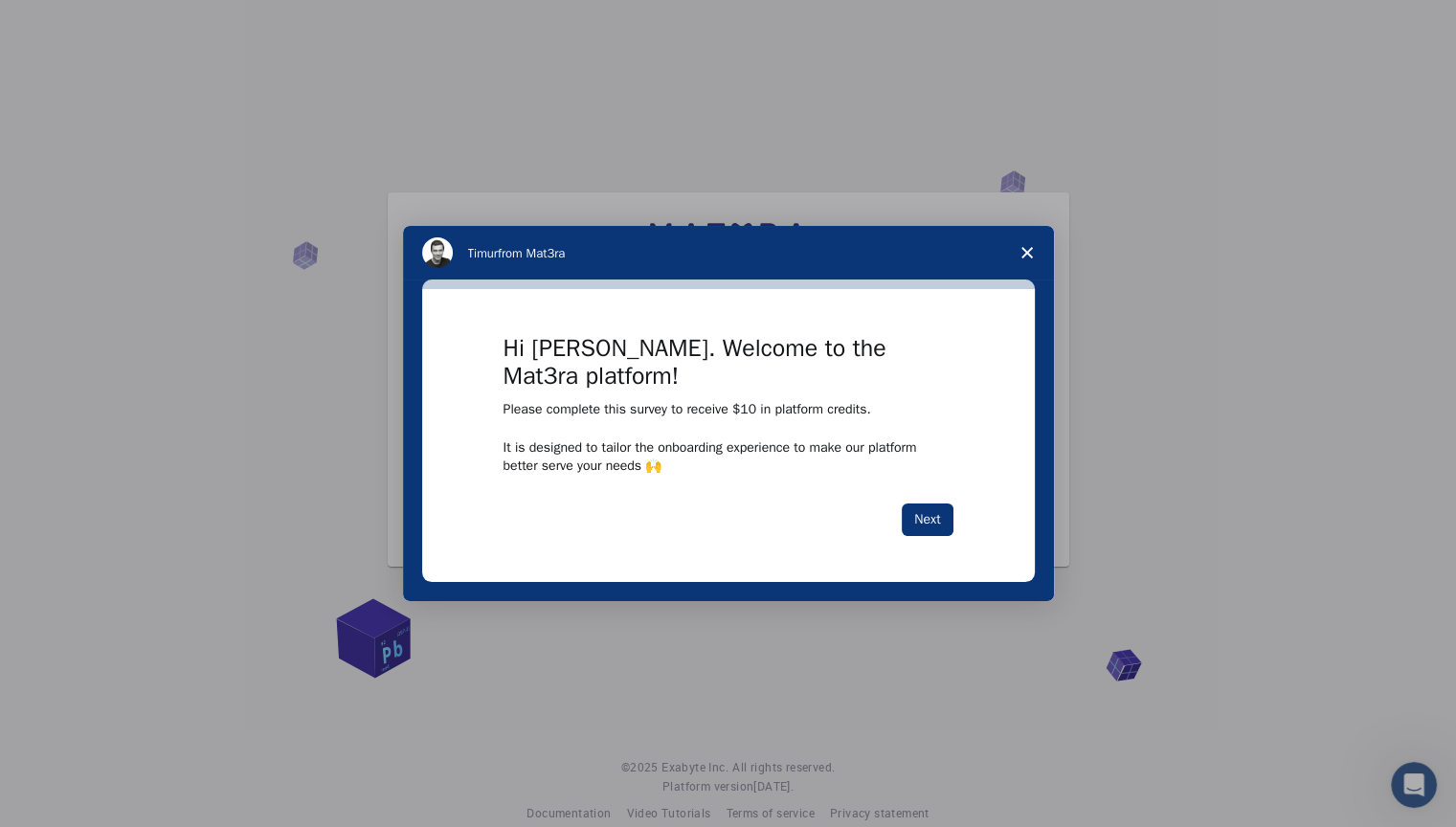 click at bounding box center (728, 414) 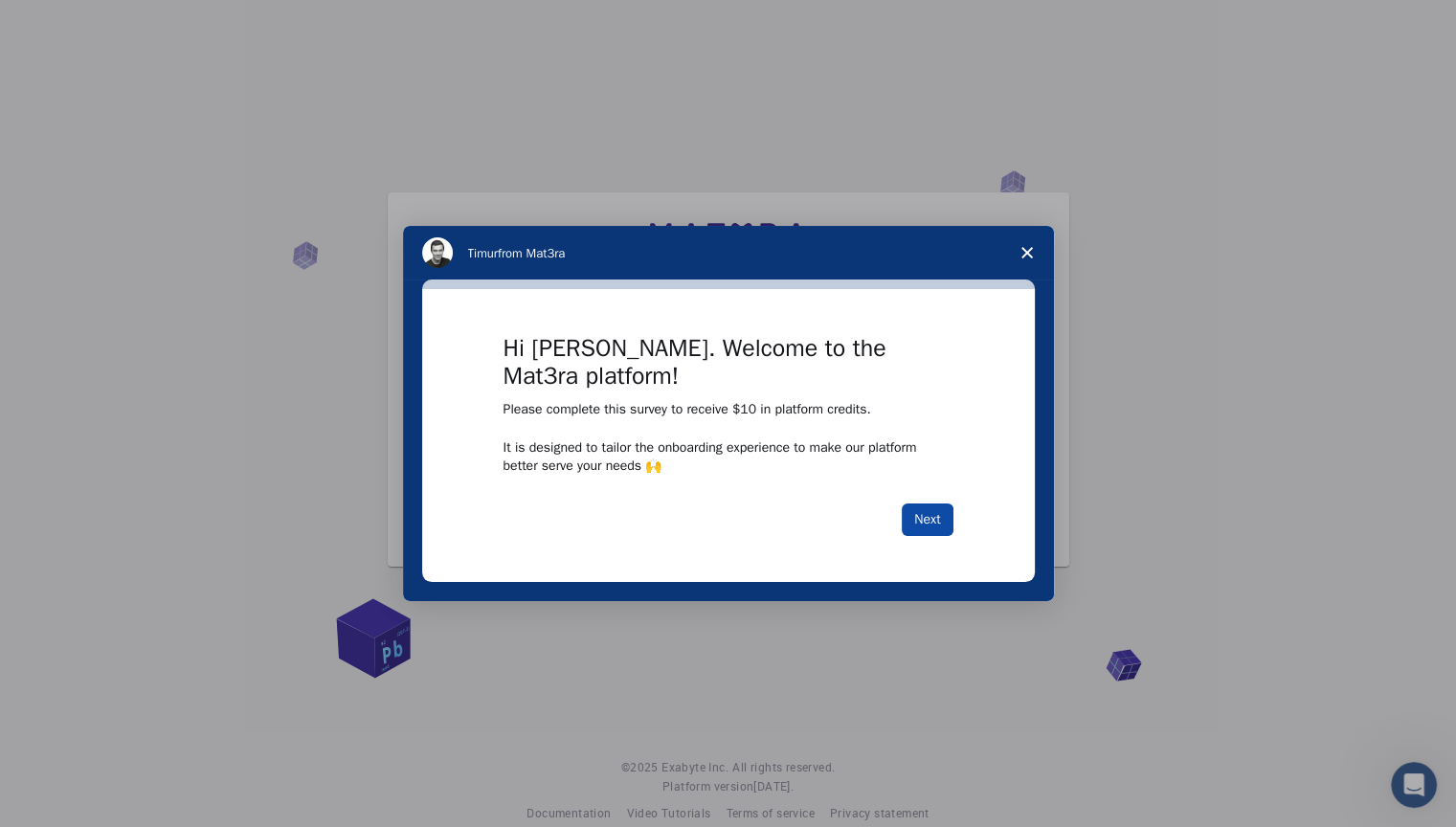 click on "Next" at bounding box center [927, 520] 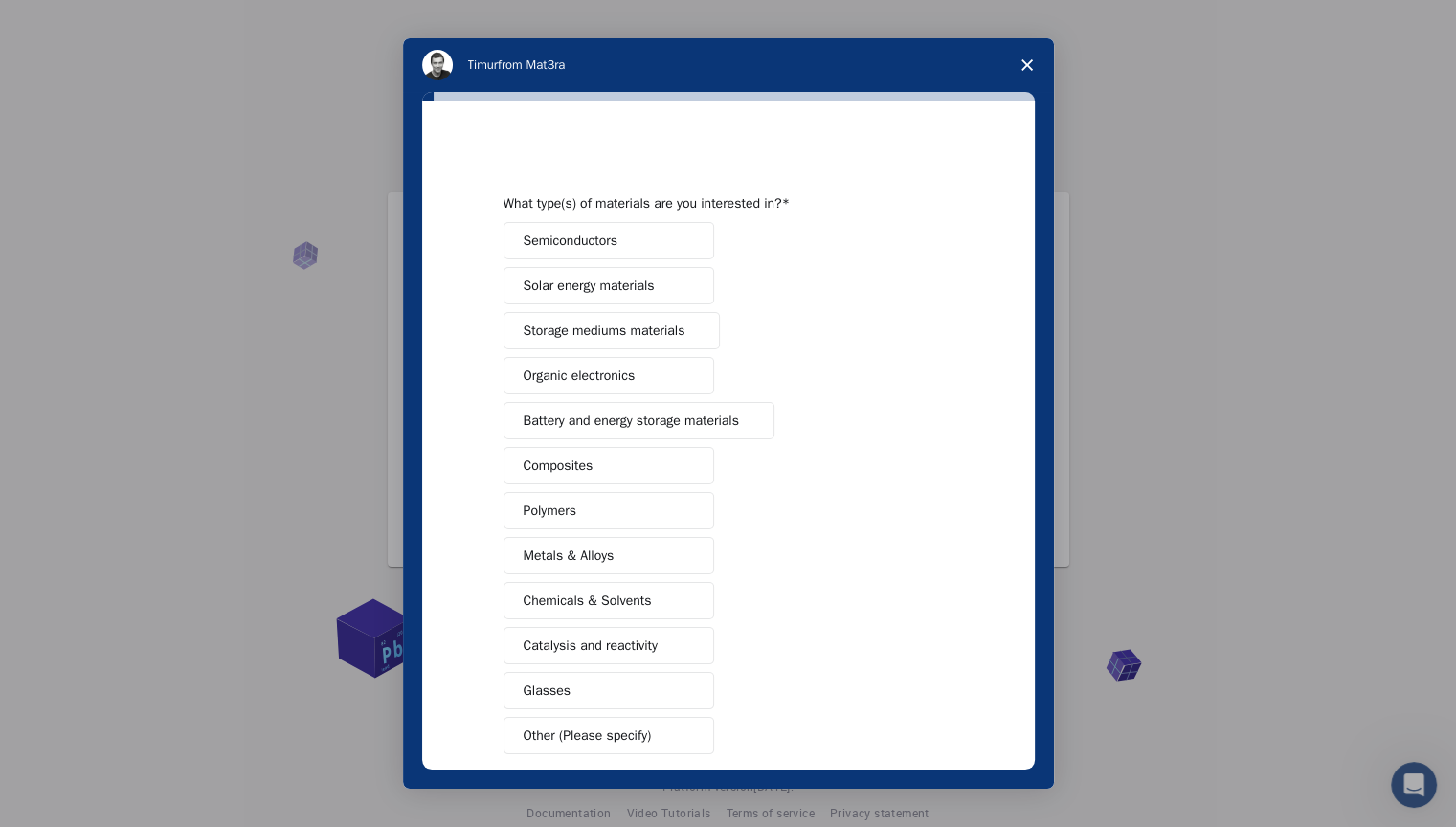click 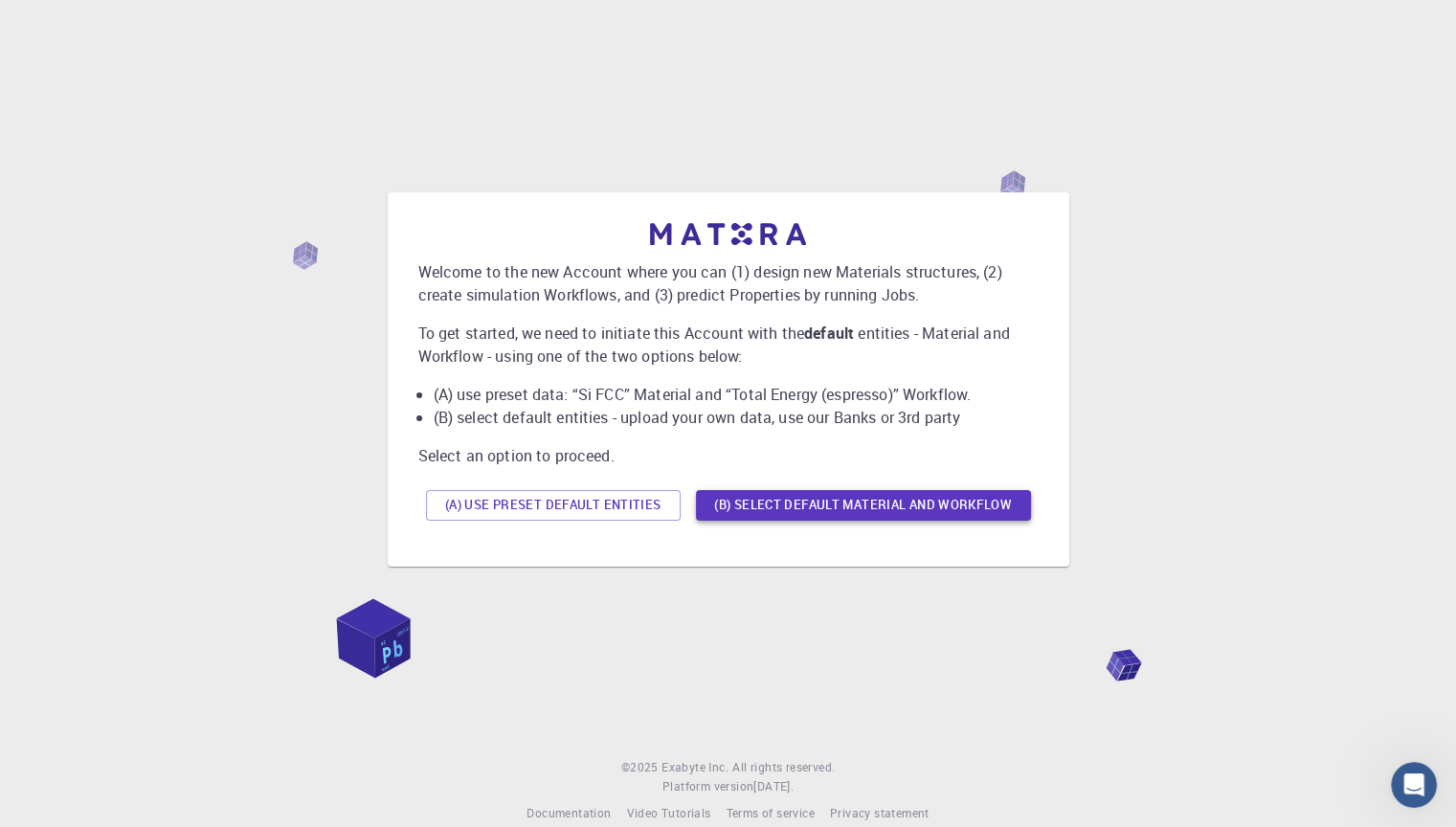 click on "(B) Select default material and workflow" at bounding box center (863, 505) 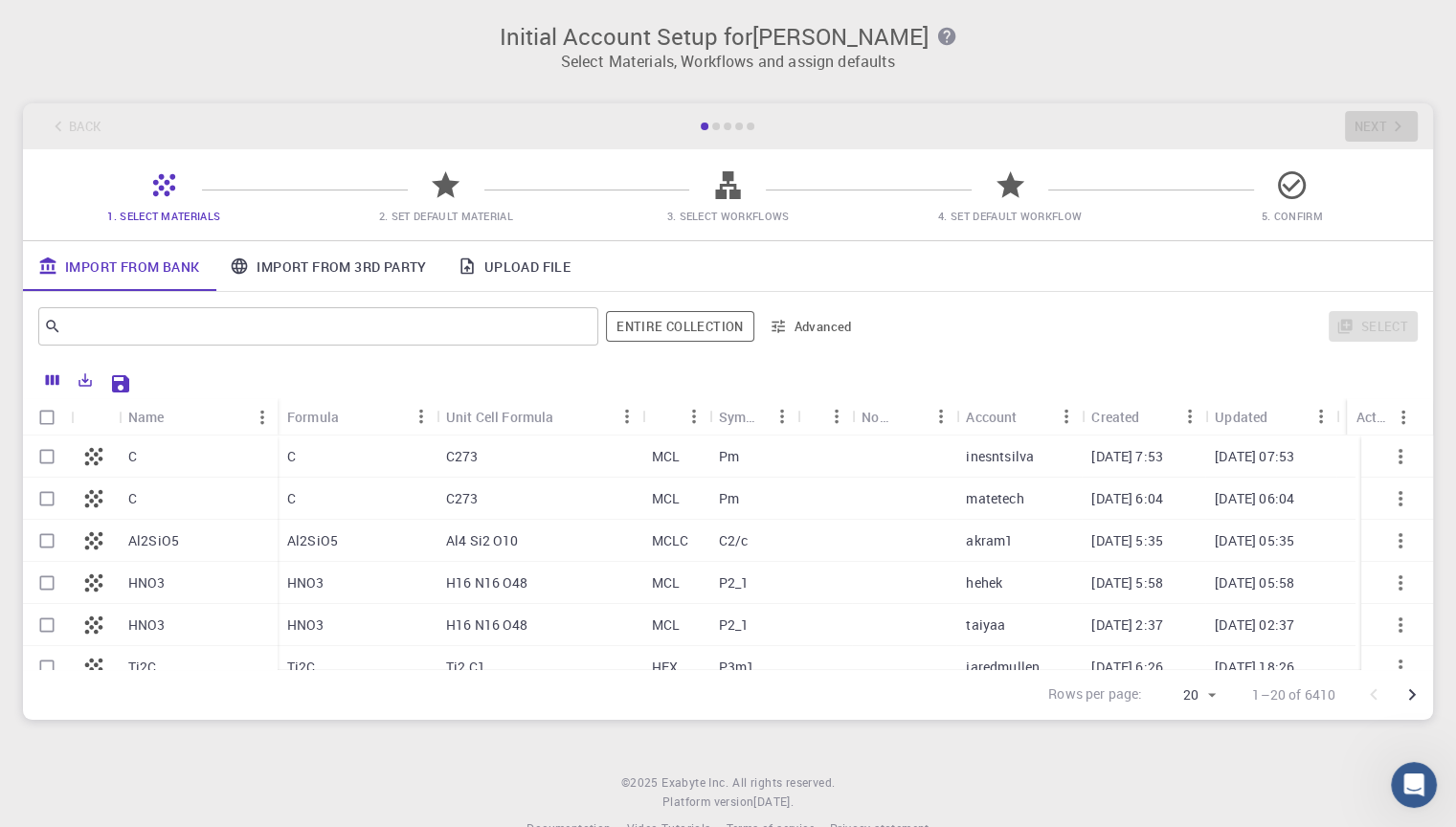 click on "Select Materials, Workflows and assign defaults" at bounding box center (728, 61) 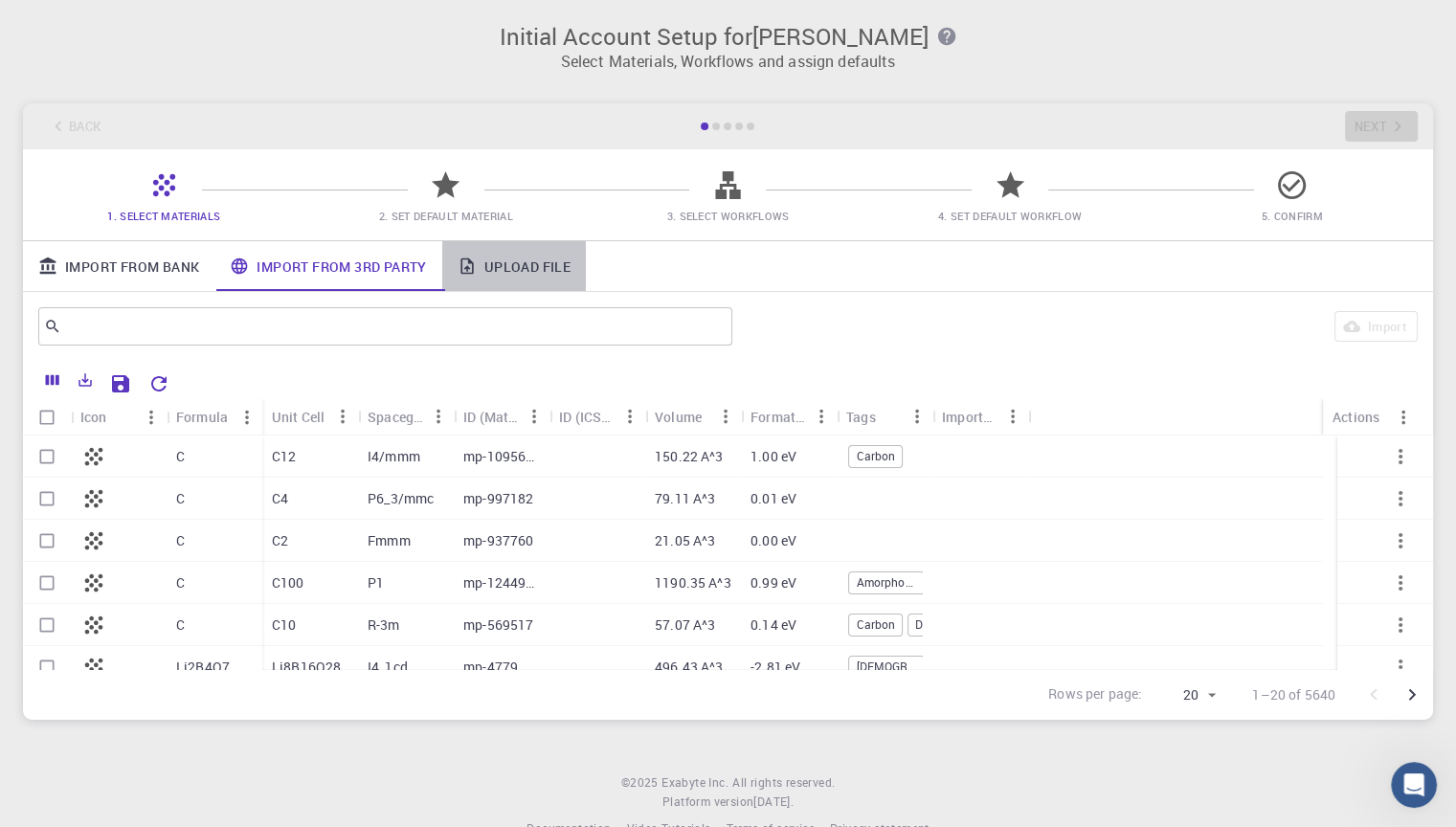 click on "Upload File" at bounding box center [514, 266] 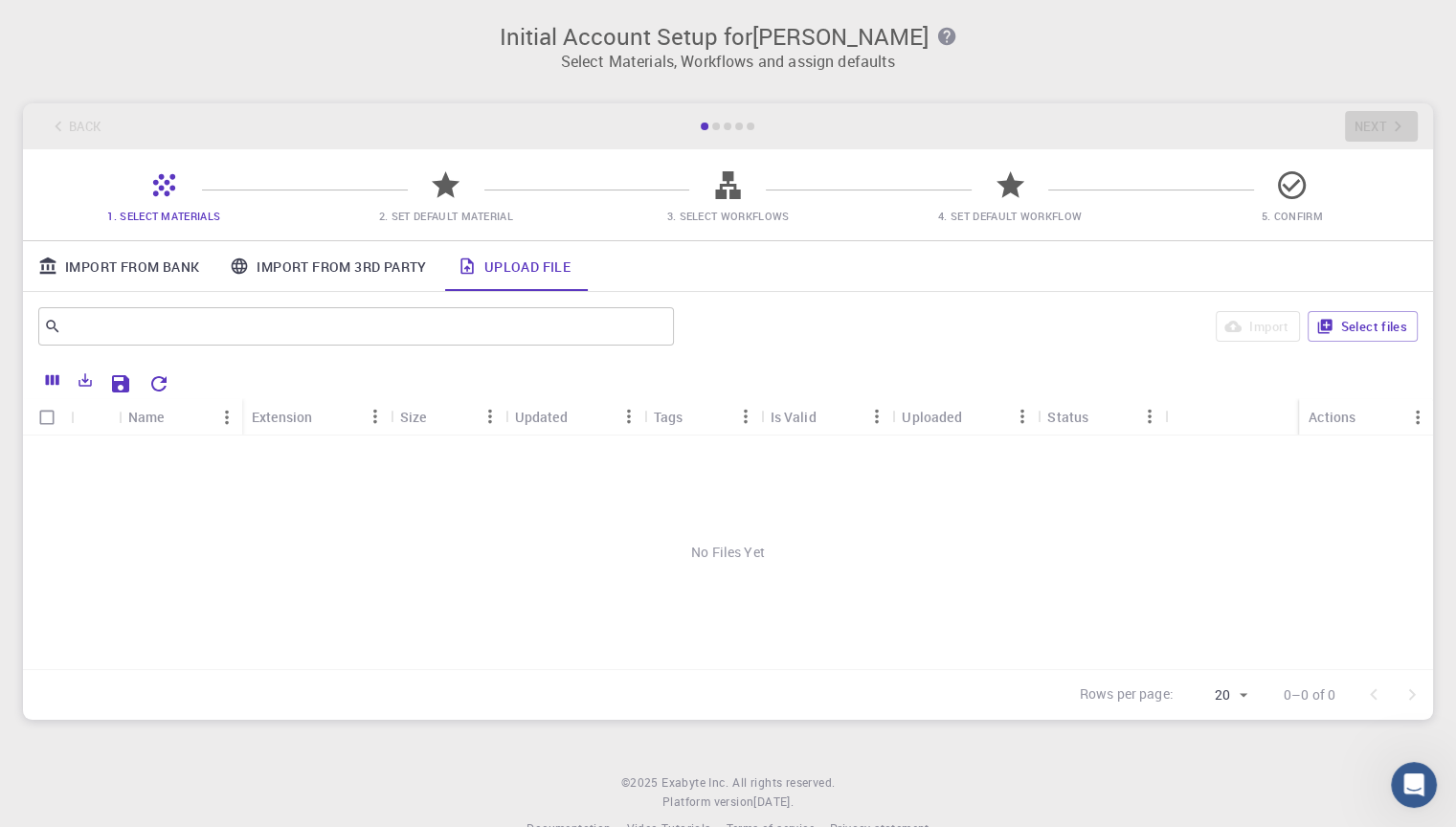 click on "Import From Bank" at bounding box center (119, 266) 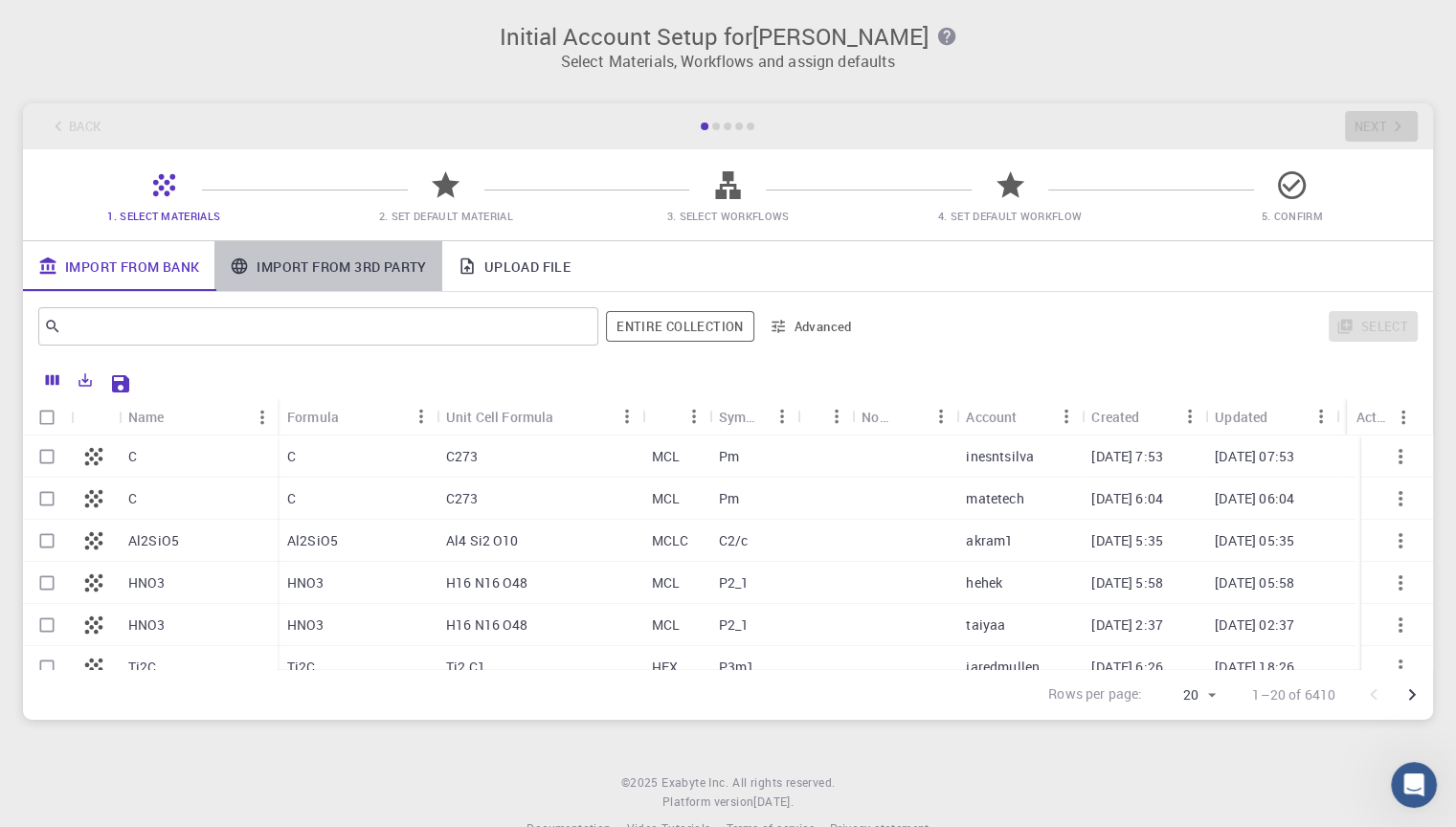 click on "Import From 3rd Party" at bounding box center (327, 266) 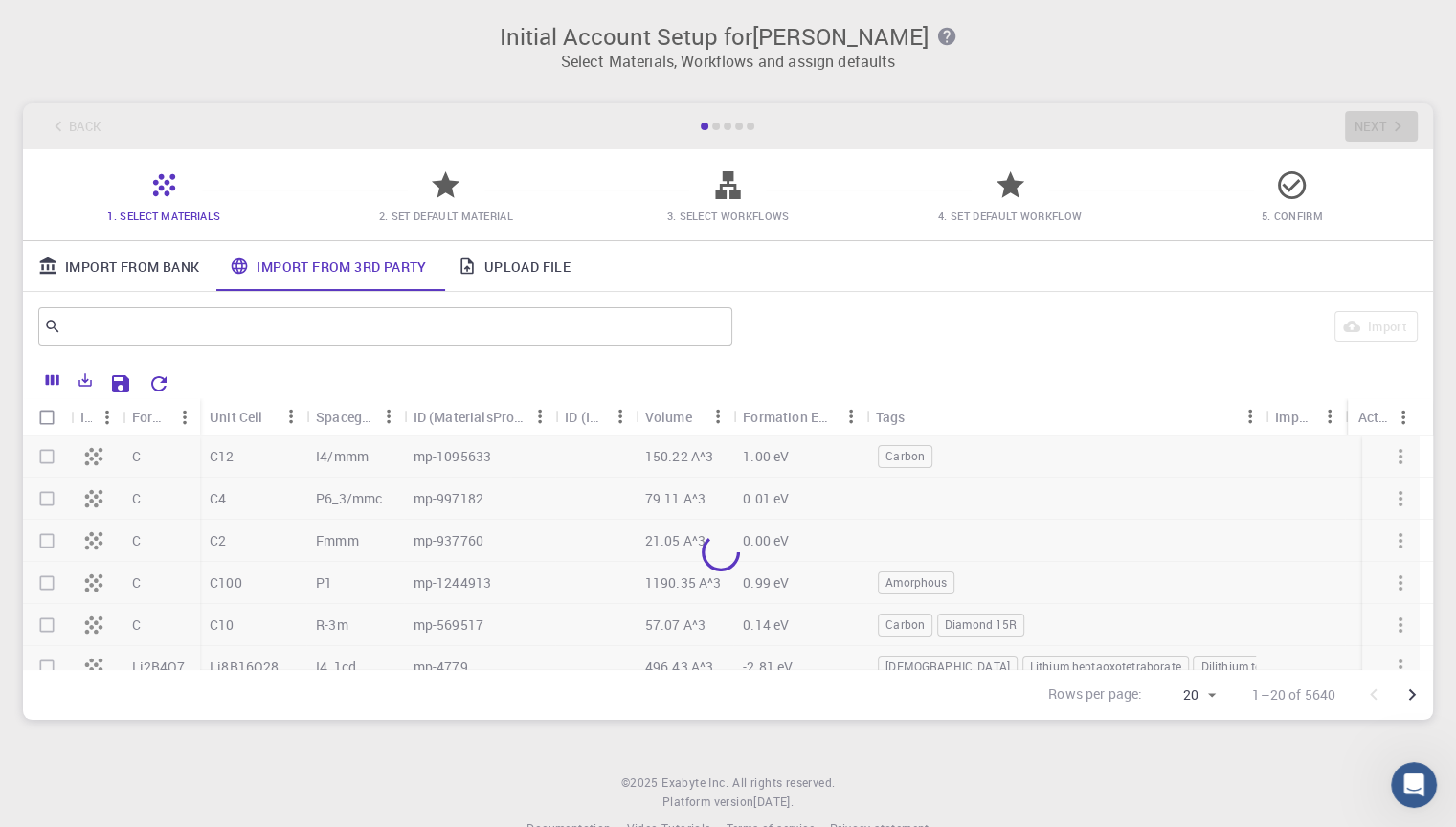 click on "Upload File" at bounding box center [514, 266] 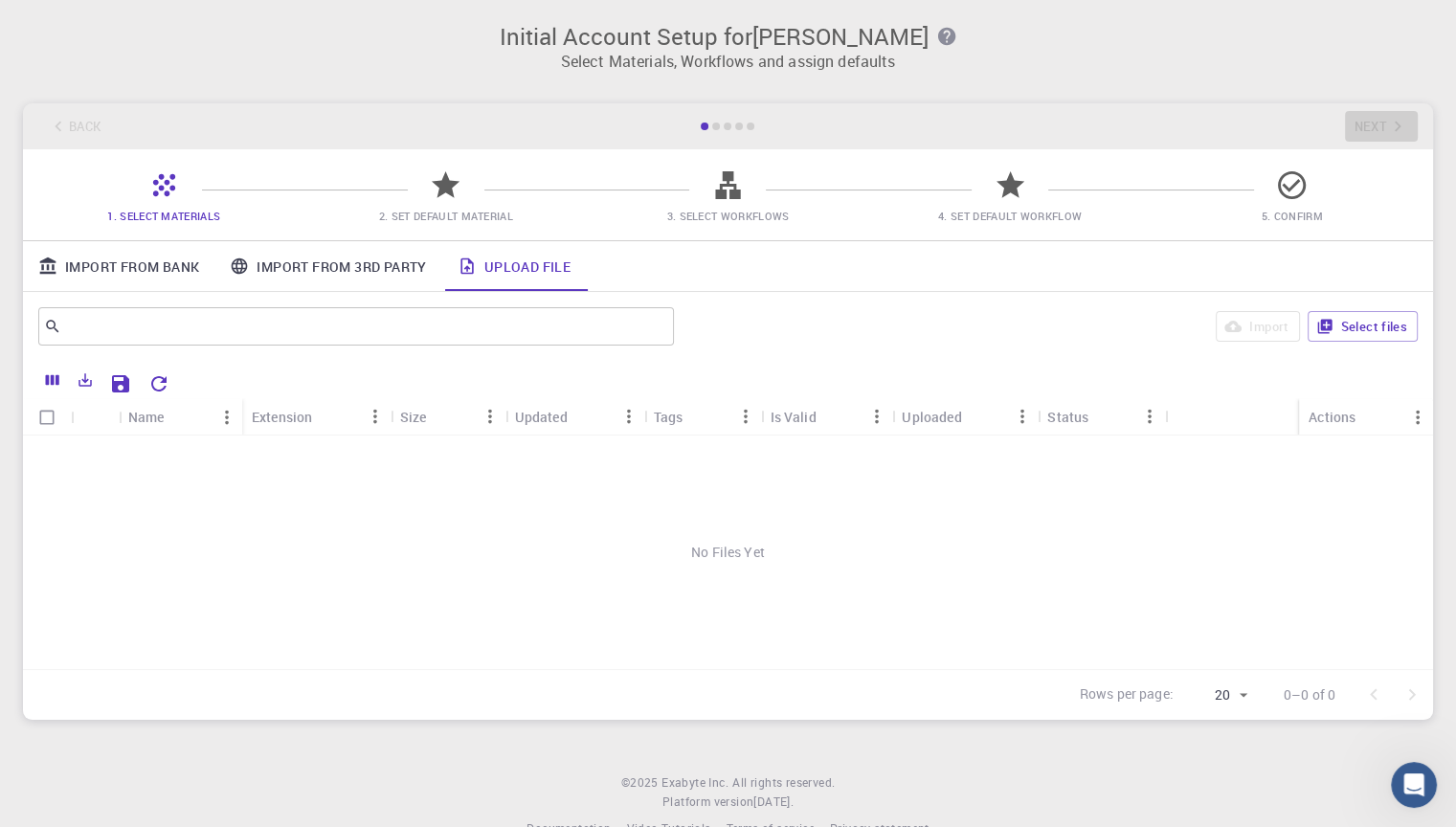 click on "Back Next" at bounding box center (728, 126) 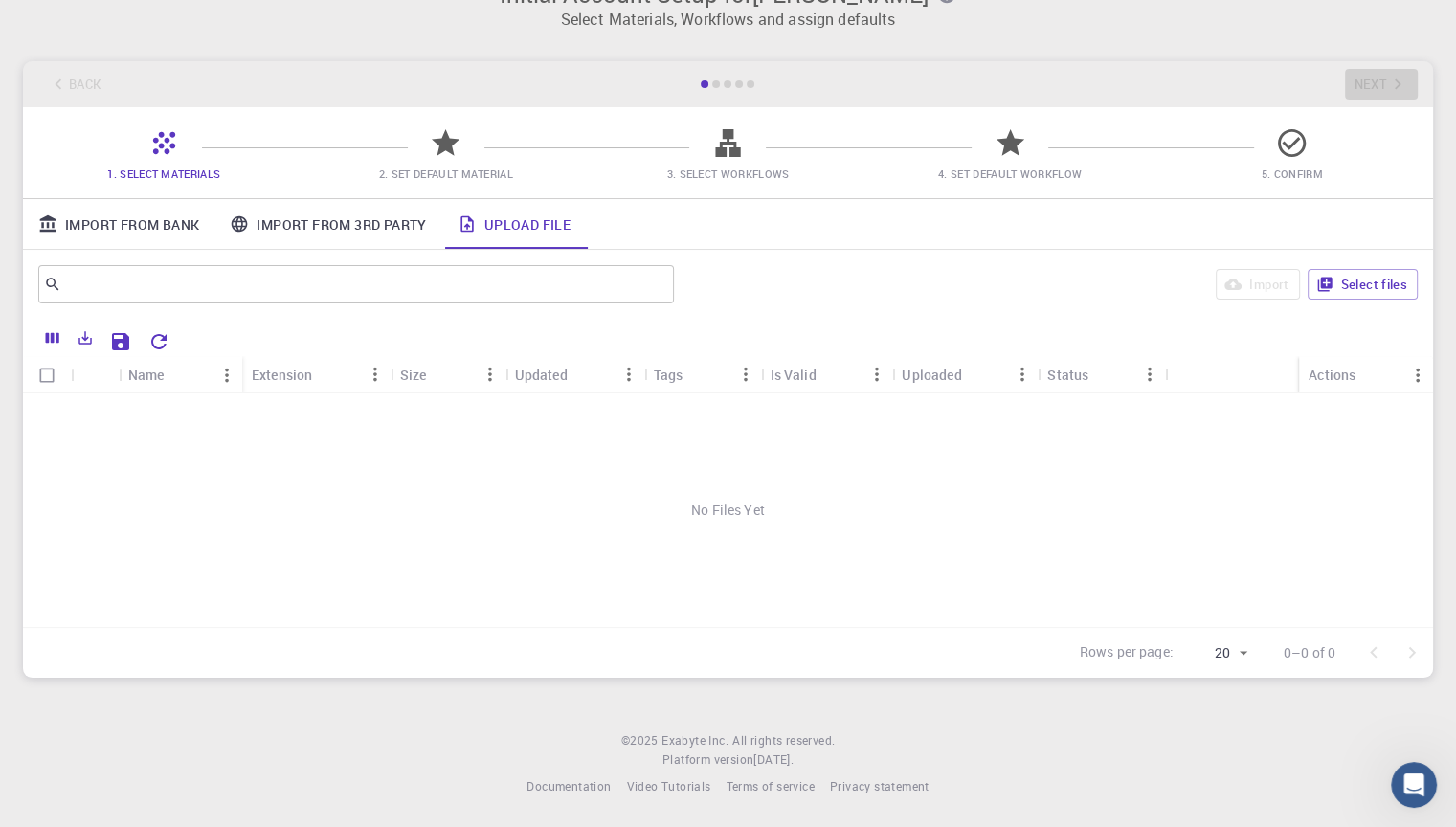 click on "No Files Yet" at bounding box center [728, 510] 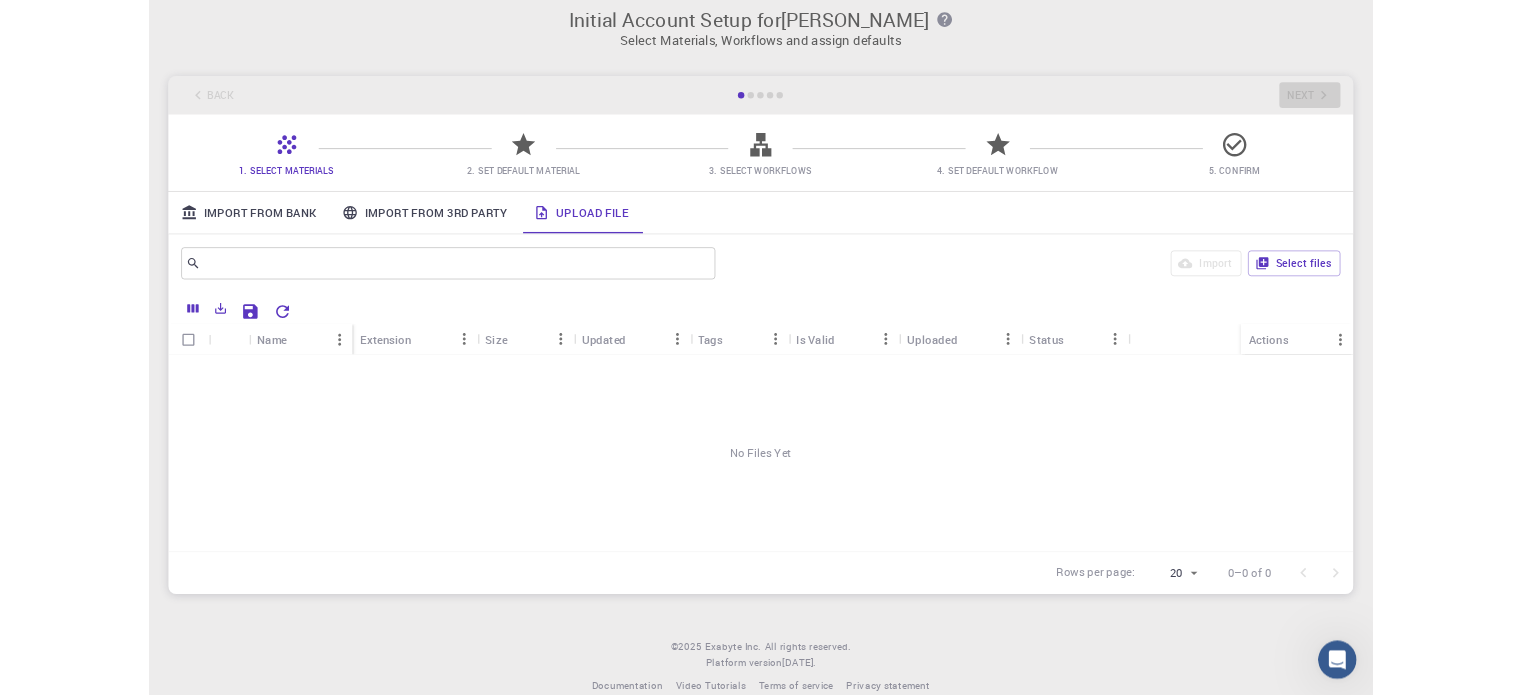 scroll, scrollTop: 0, scrollLeft: 0, axis: both 